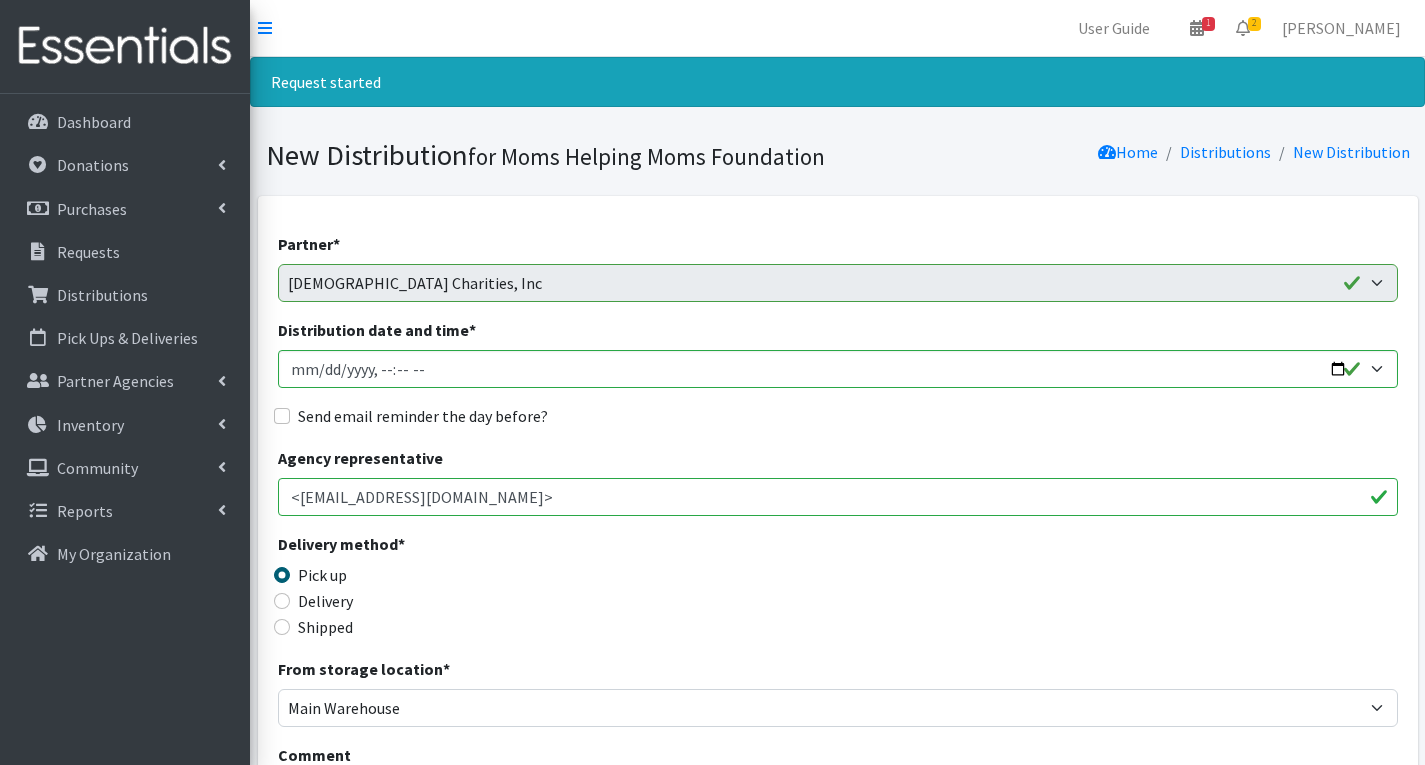 select on "316" 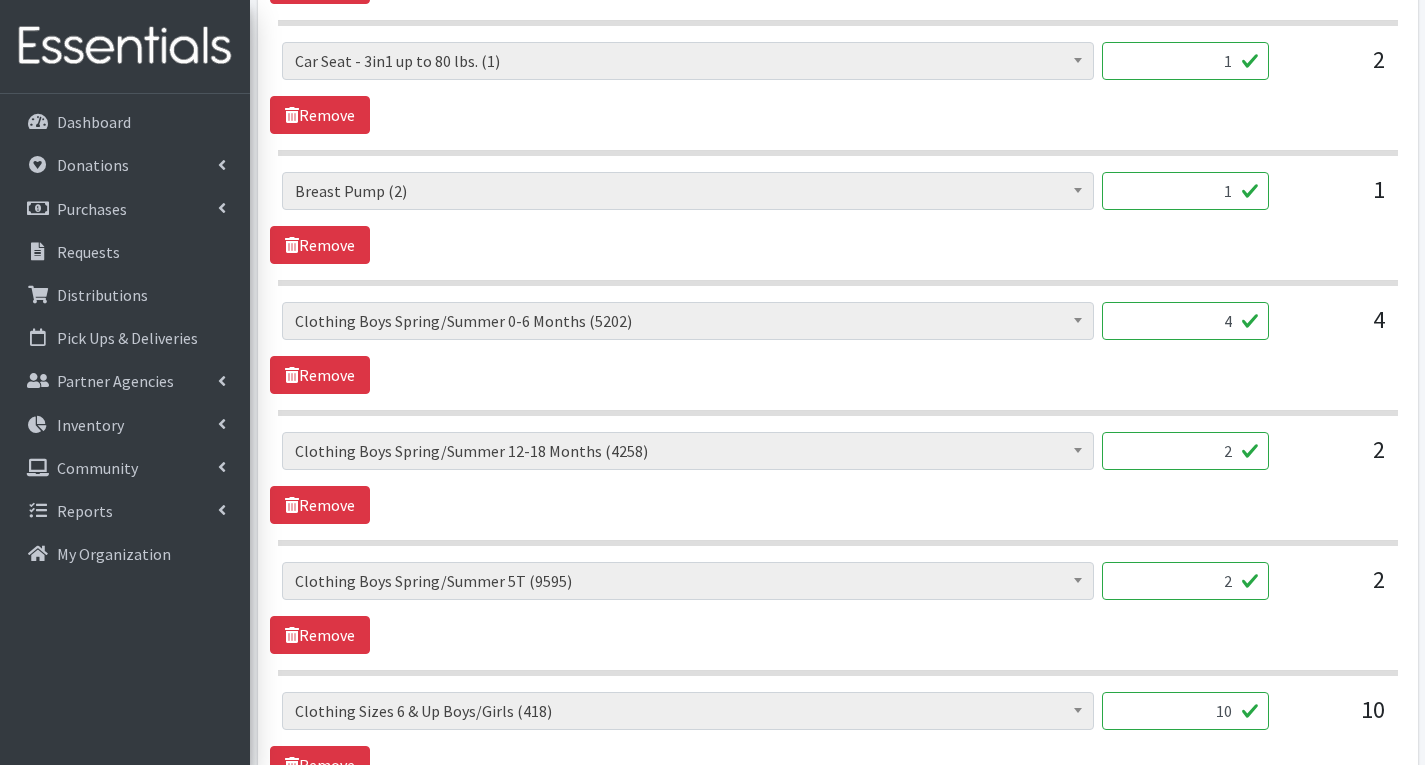 scroll, scrollTop: 1807, scrollLeft: 0, axis: vertical 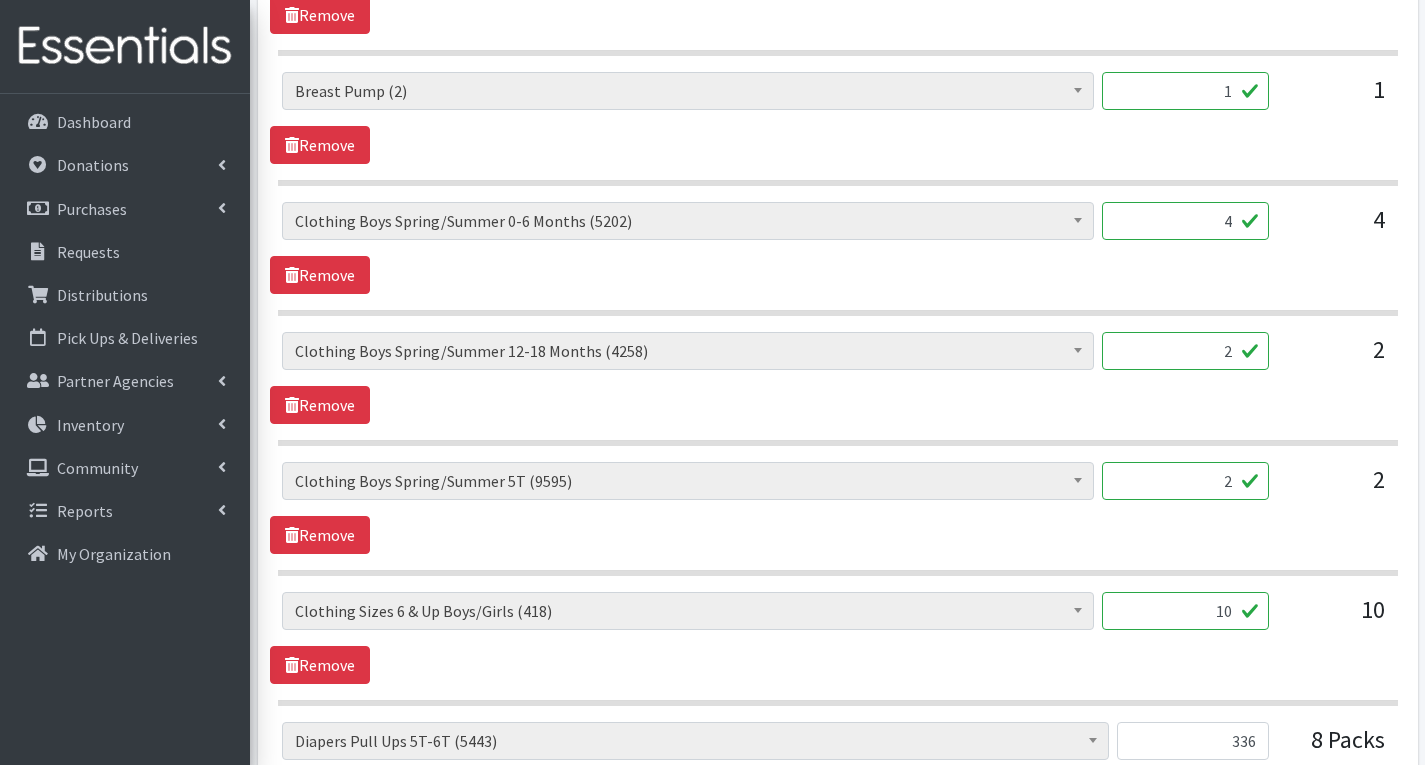 click on "2" at bounding box center [1185, 481] 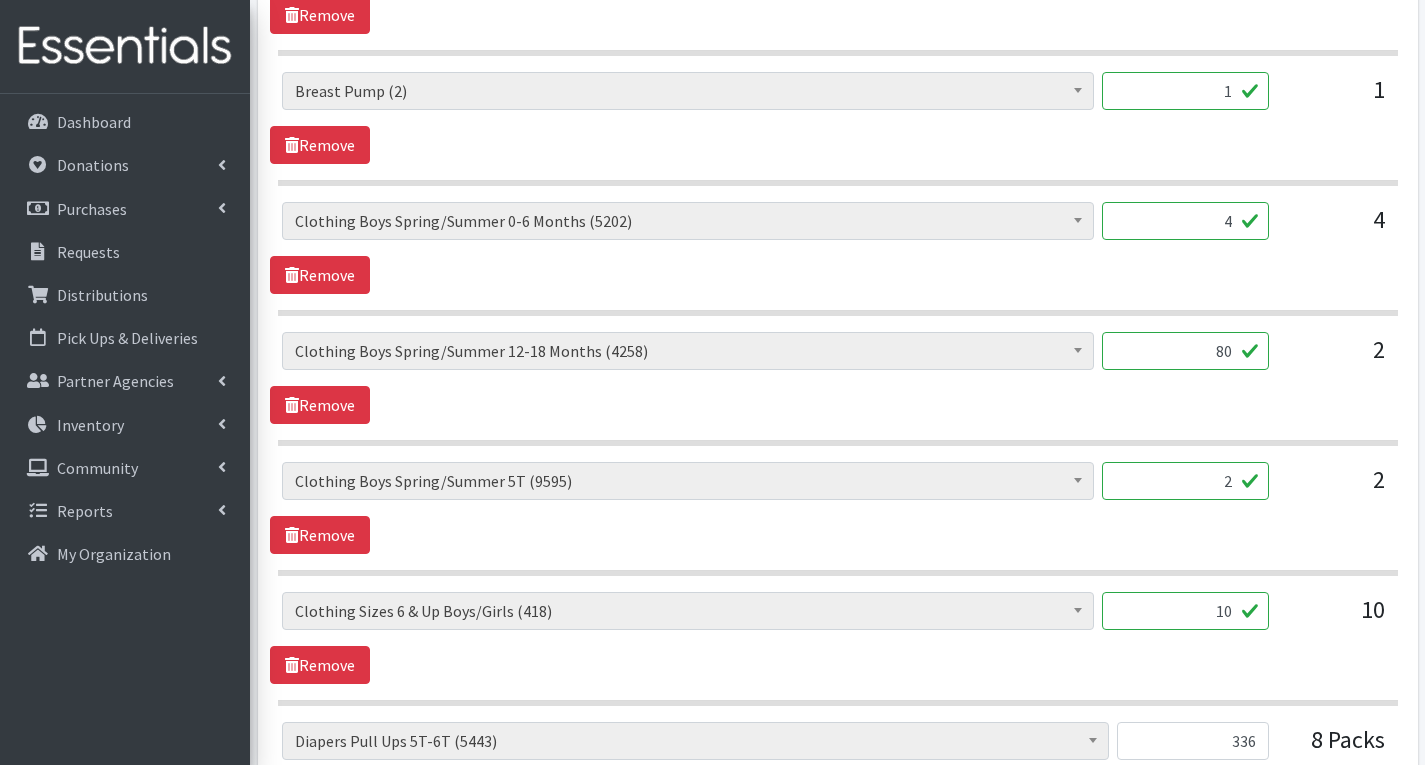 type on "80" 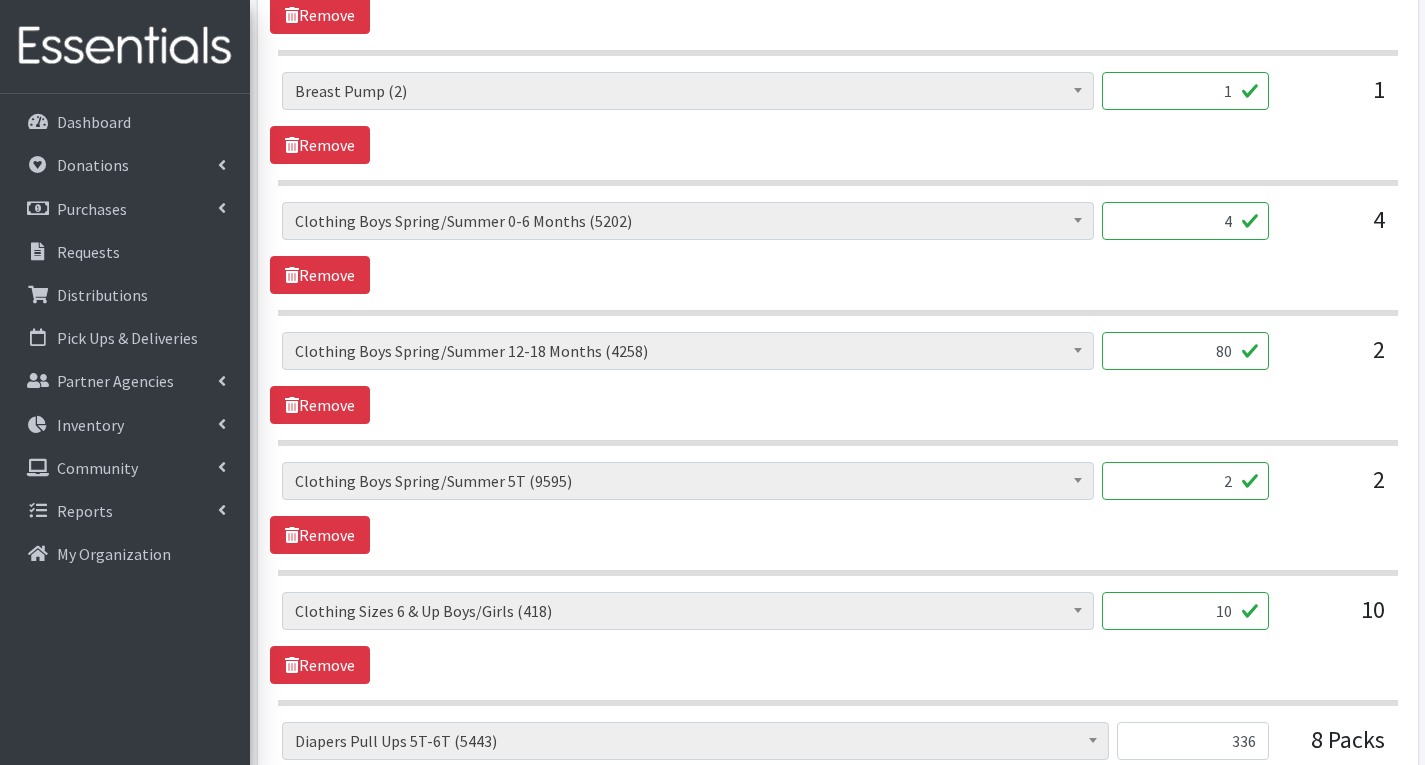 click on "# of Children this order will serve (84582)
# of Individuals Living in Household (49428)
Activity Mat (9866)
Baby Carriers (9566)
Bath Tubs (916)
Bed Pads (5190)
Bibs (4635)
Birthday Box - Boy (60)
Birthday Box - Girl (69)
Blankets/Swaddlers/Sleepsacks (1789)
Books (5745)
Bottles (8560)
Breast Pump (2)
Bundle Me's (8939)
Car Seat - 3in1 up to 80 lbs. (1)
Car Seat - Infant up to 22lbs. w/ handle (17)" at bounding box center [837, 378] 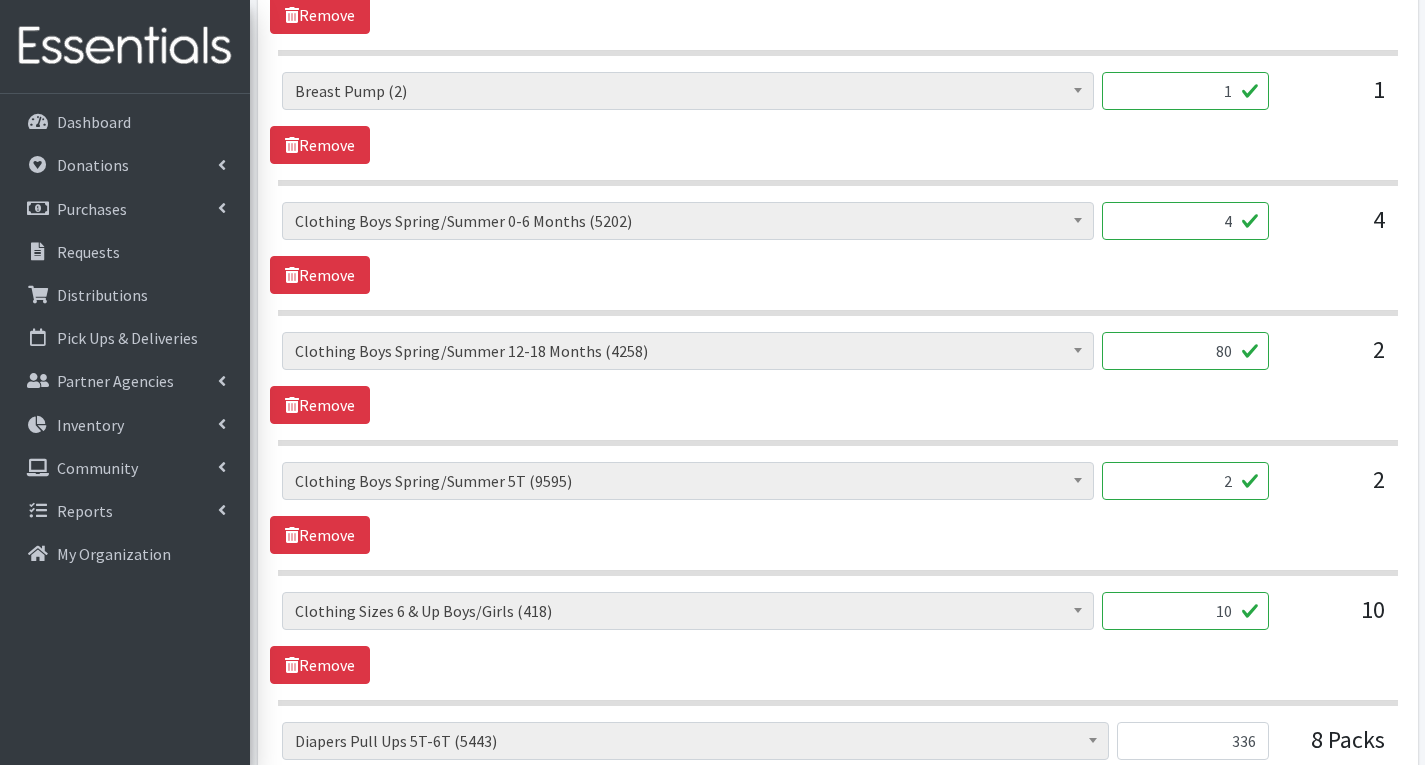 click on "2" at bounding box center (1185, 481) 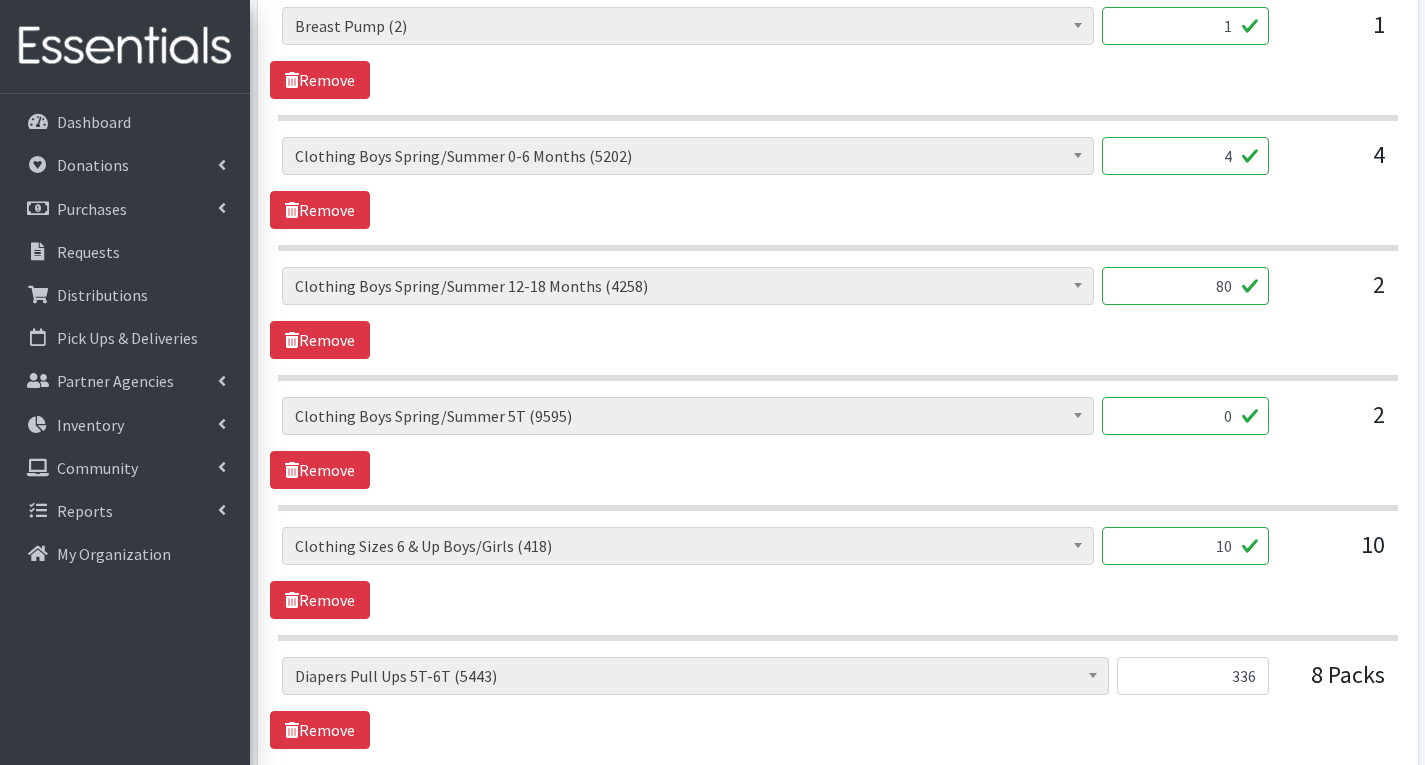 scroll, scrollTop: 1907, scrollLeft: 0, axis: vertical 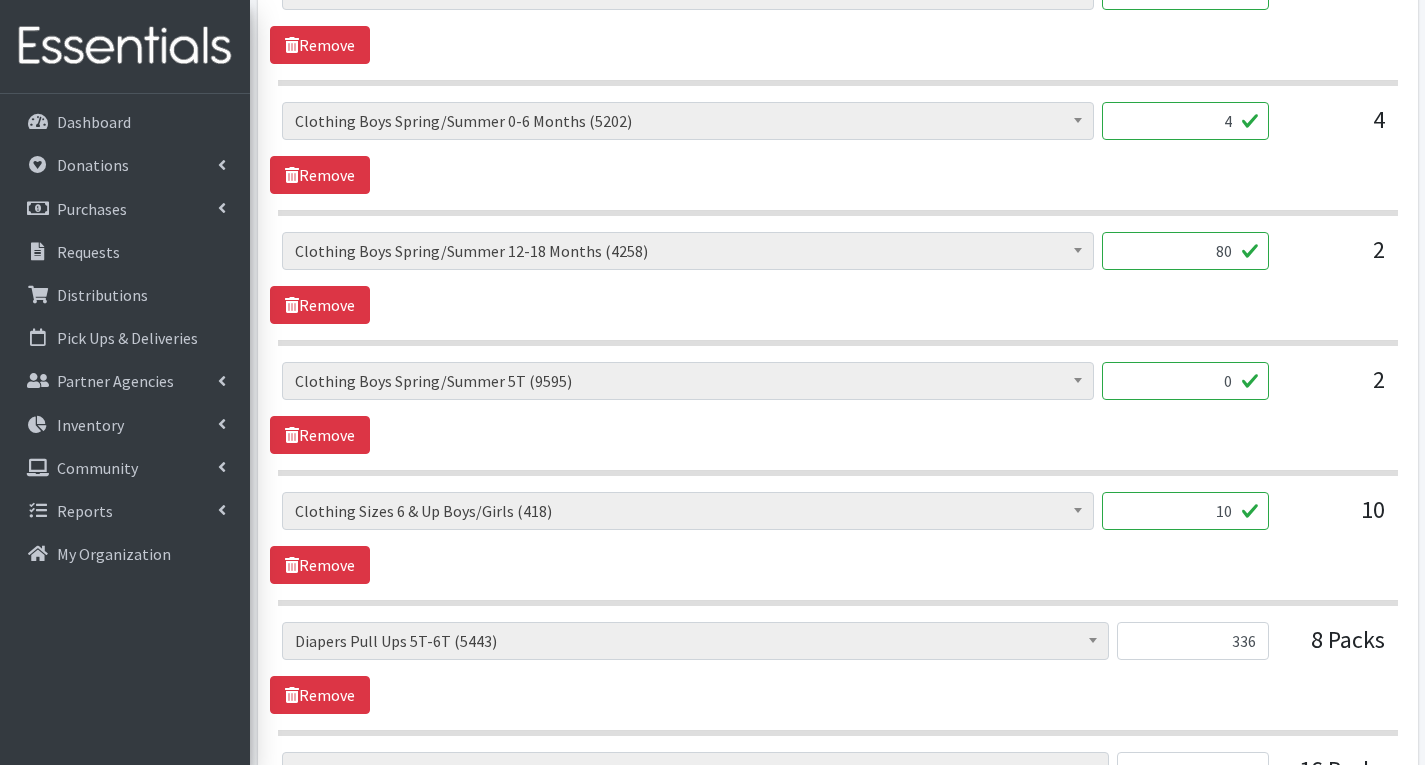 type on "0" 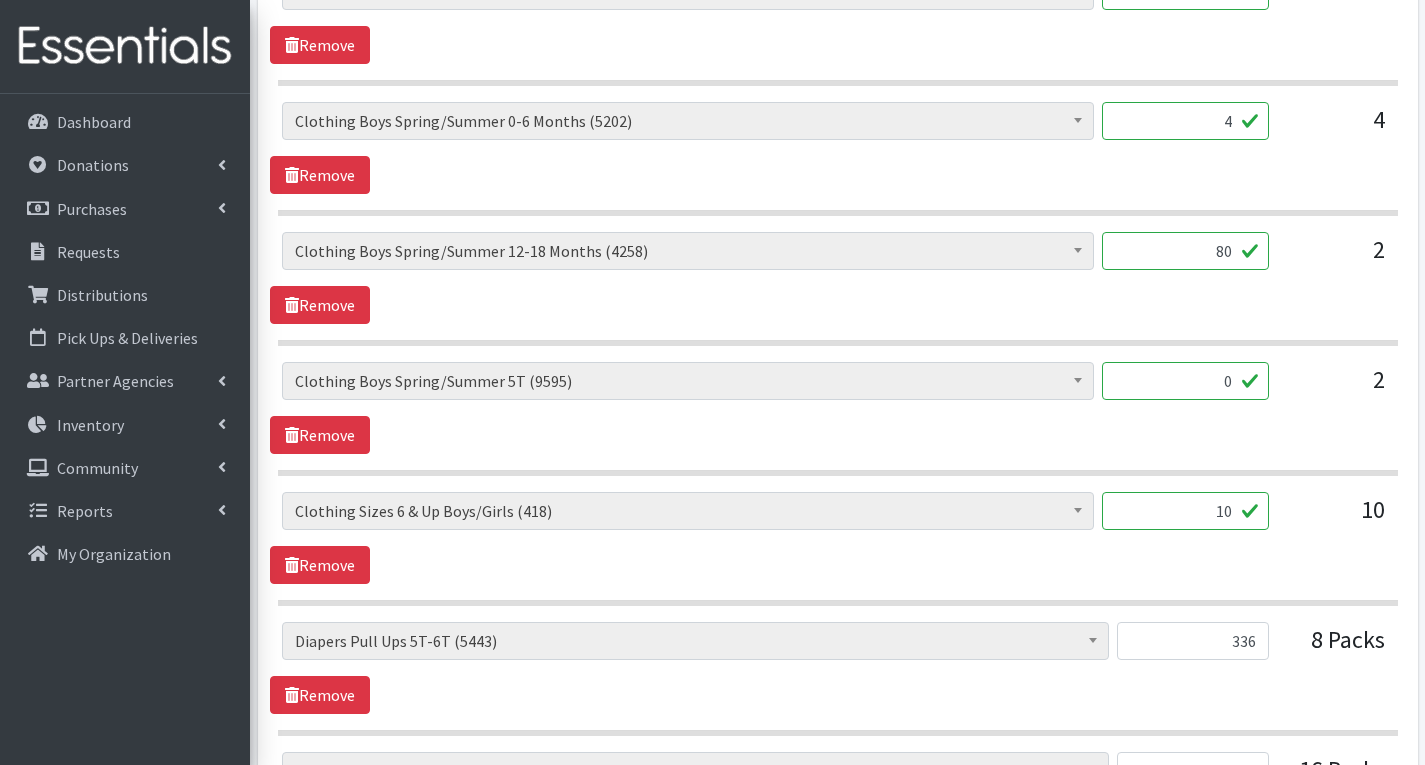 click on "10" at bounding box center (1185, 511) 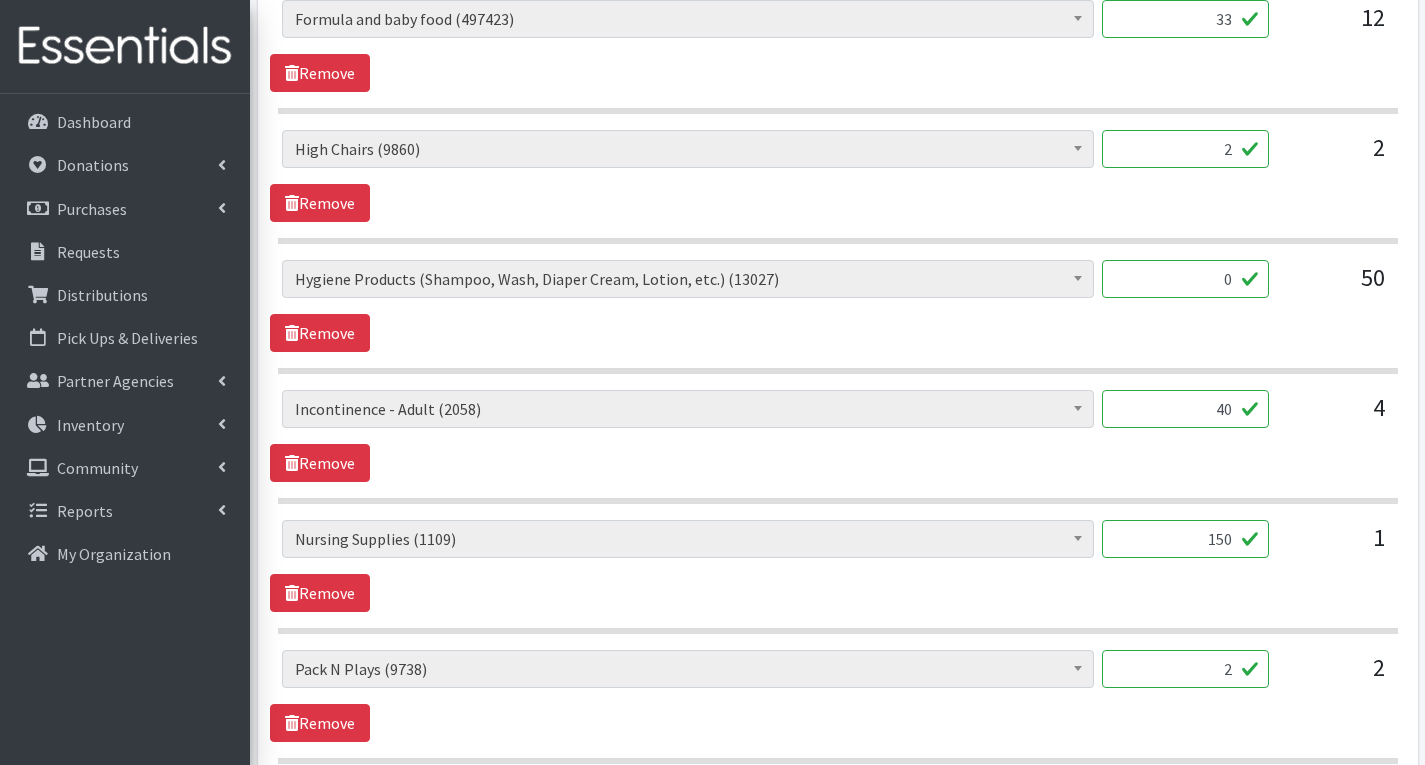 scroll, scrollTop: 3707, scrollLeft: 0, axis: vertical 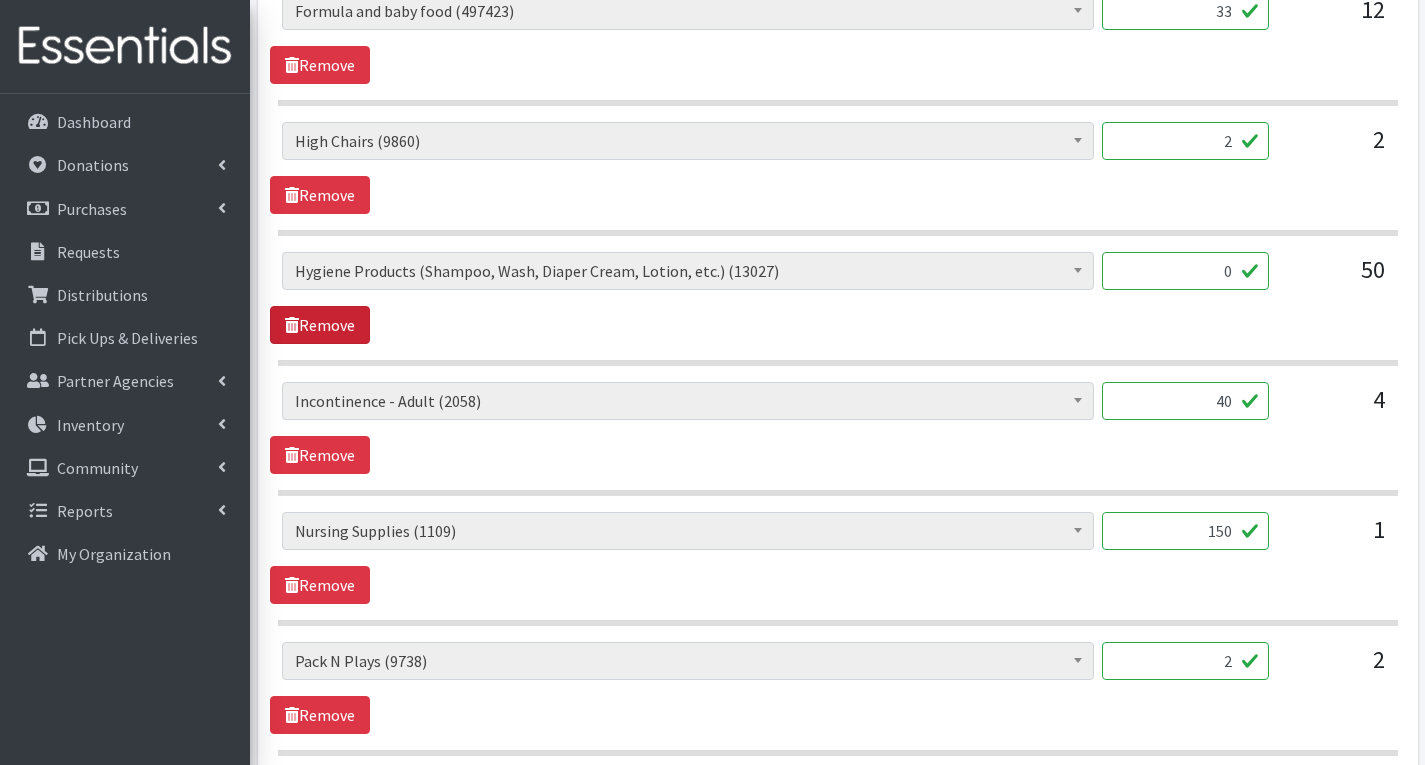 type on "0" 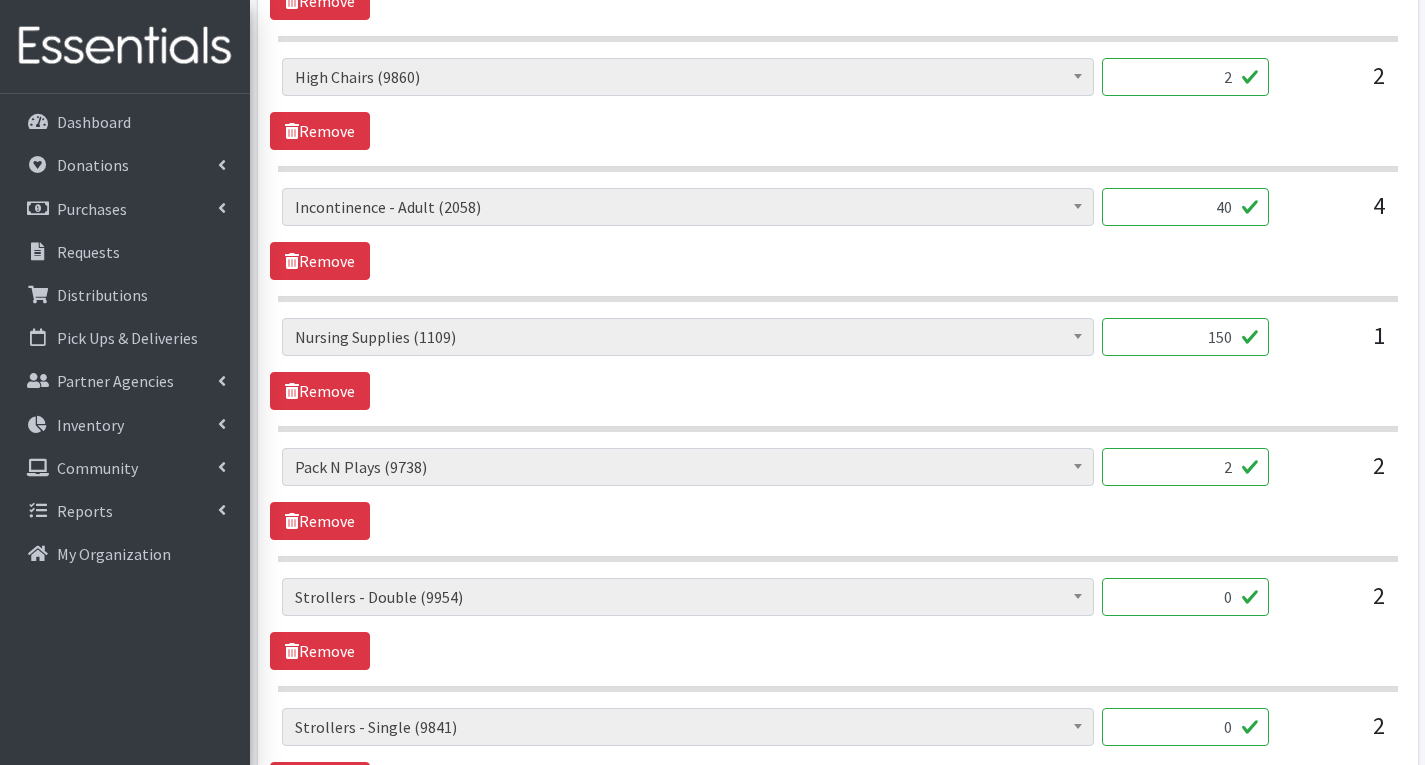 scroll, scrollTop: 3807, scrollLeft: 0, axis: vertical 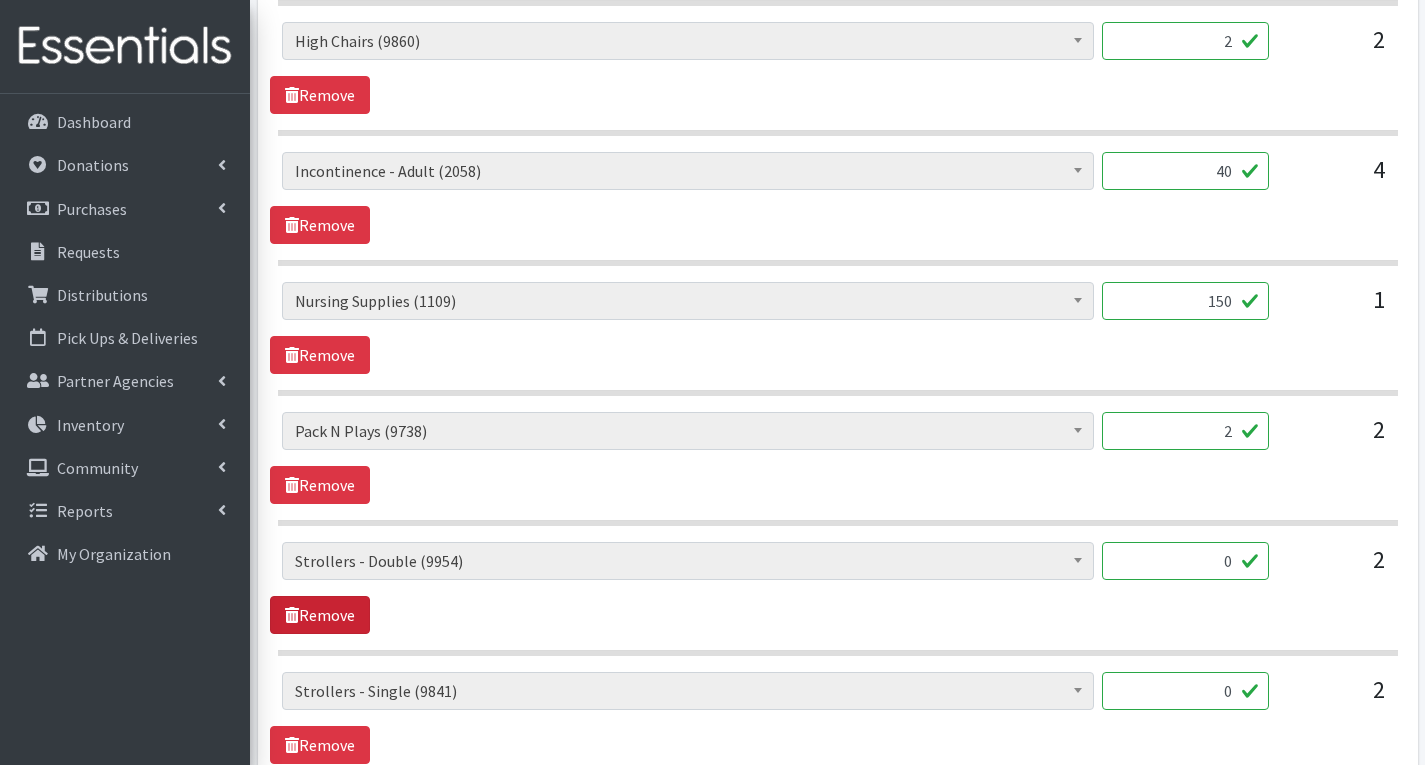 click on "Remove" at bounding box center [320, 615] 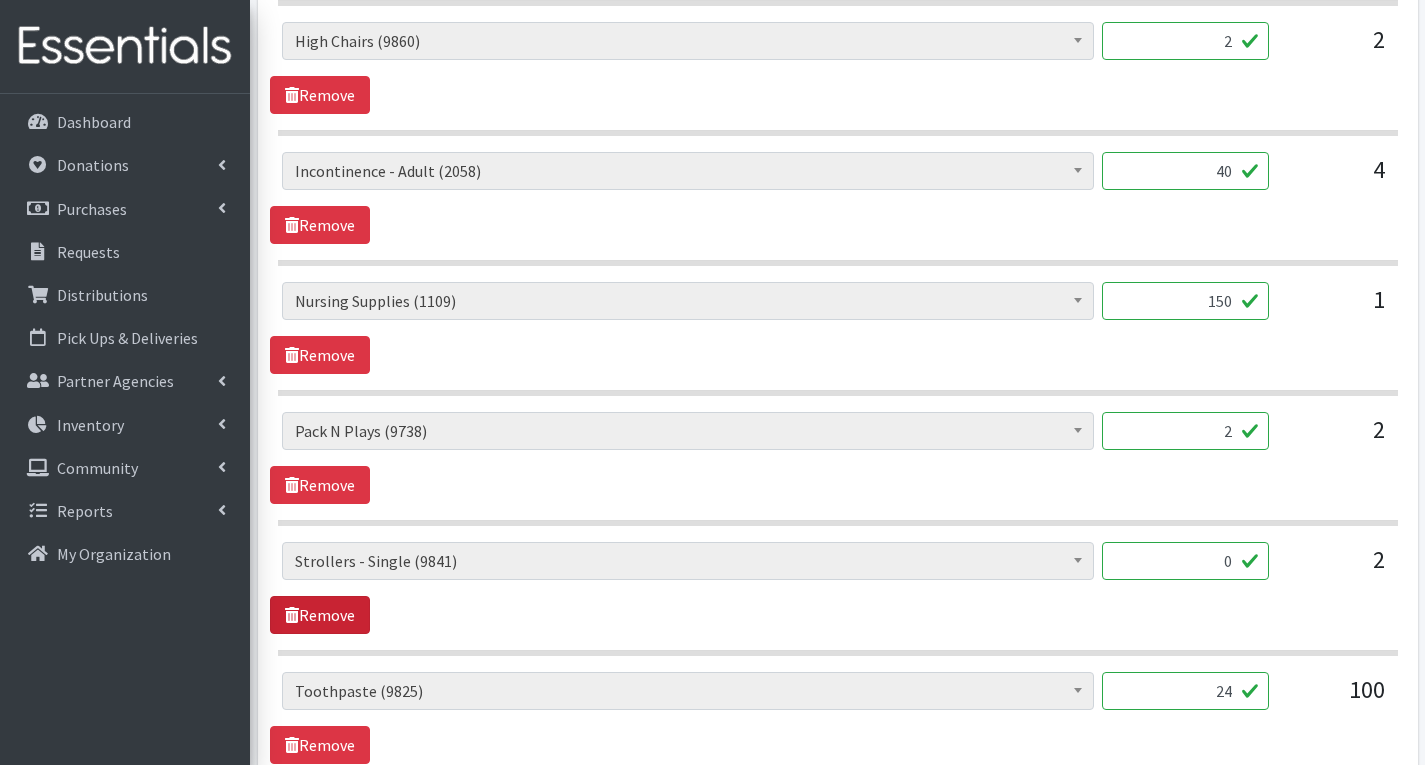 click on "Remove" at bounding box center [320, 615] 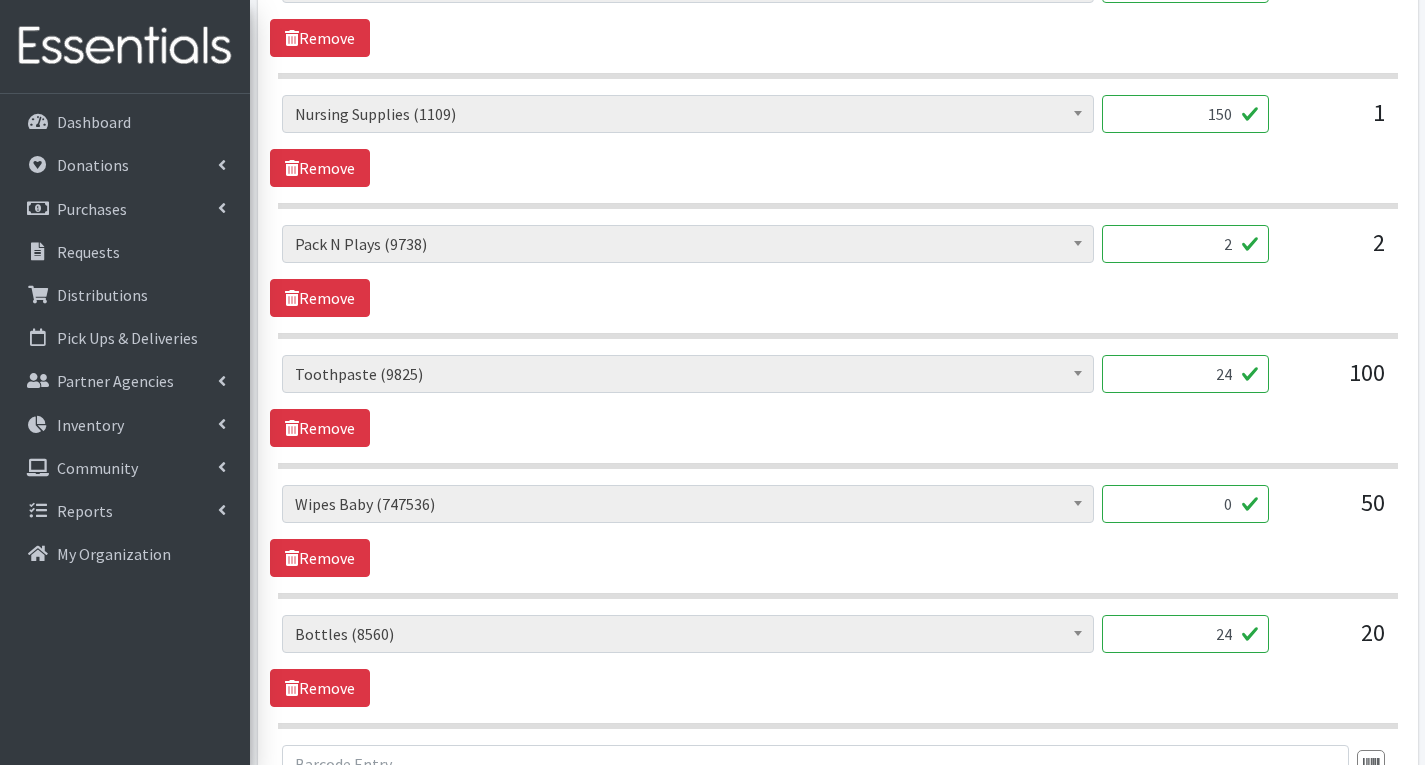 scroll, scrollTop: 4007, scrollLeft: 0, axis: vertical 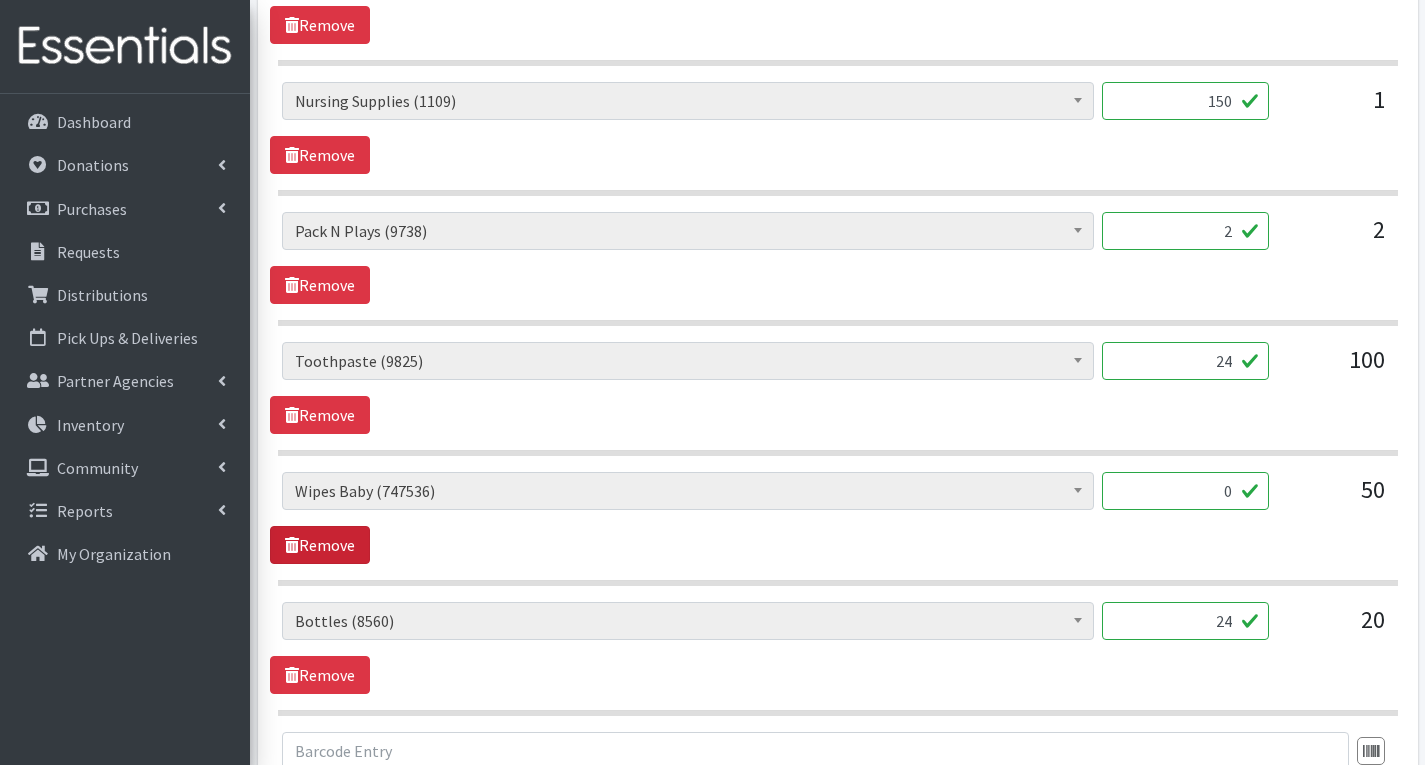 click on "Remove" at bounding box center [320, 545] 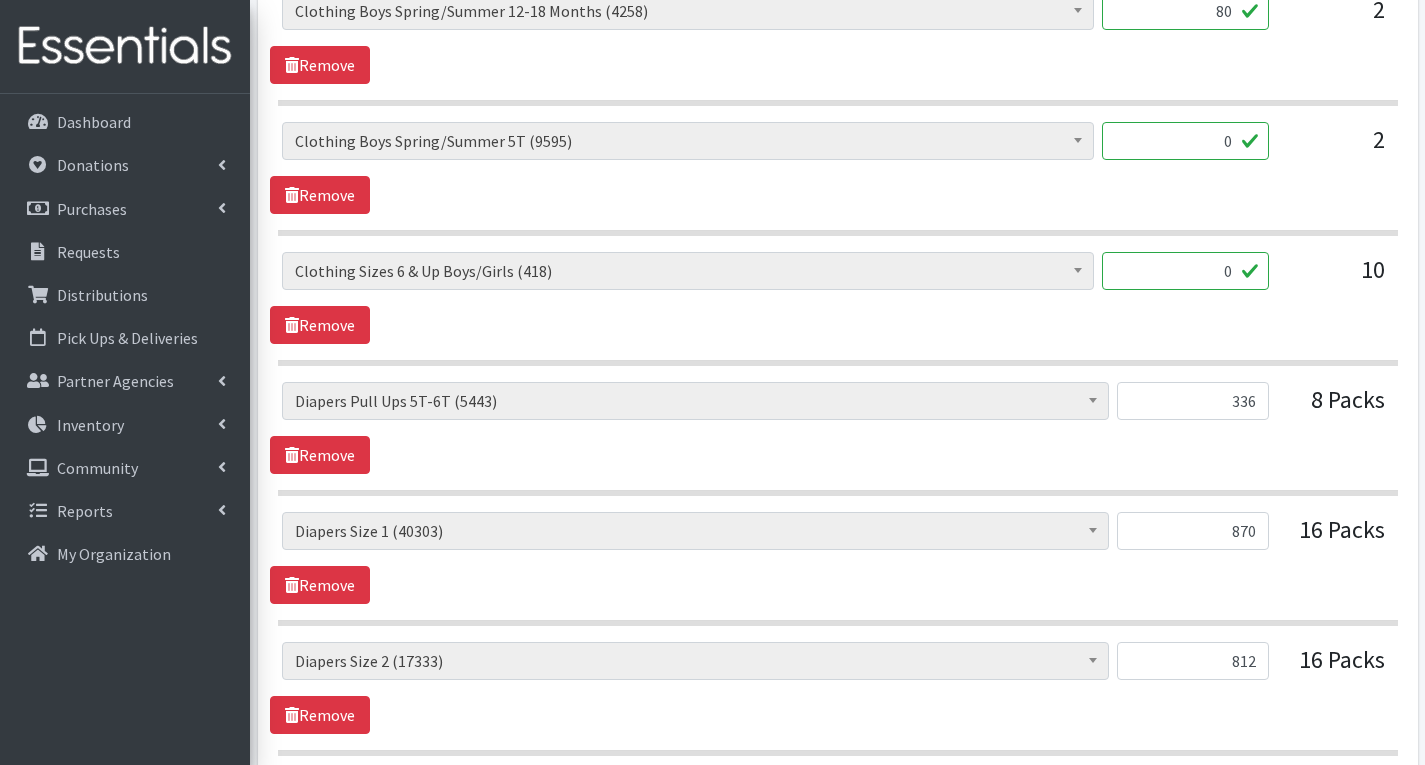 scroll, scrollTop: 2107, scrollLeft: 0, axis: vertical 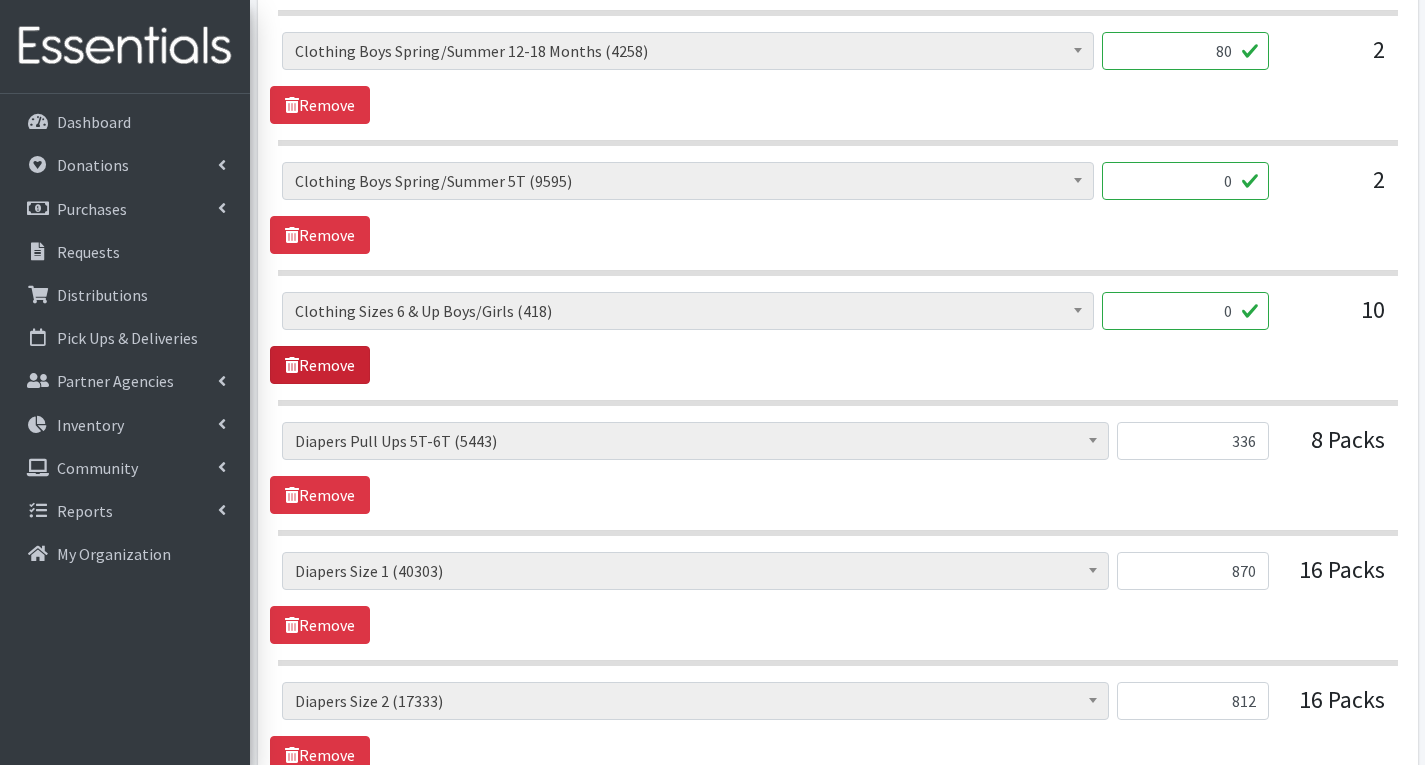 click on "Remove" at bounding box center (320, 365) 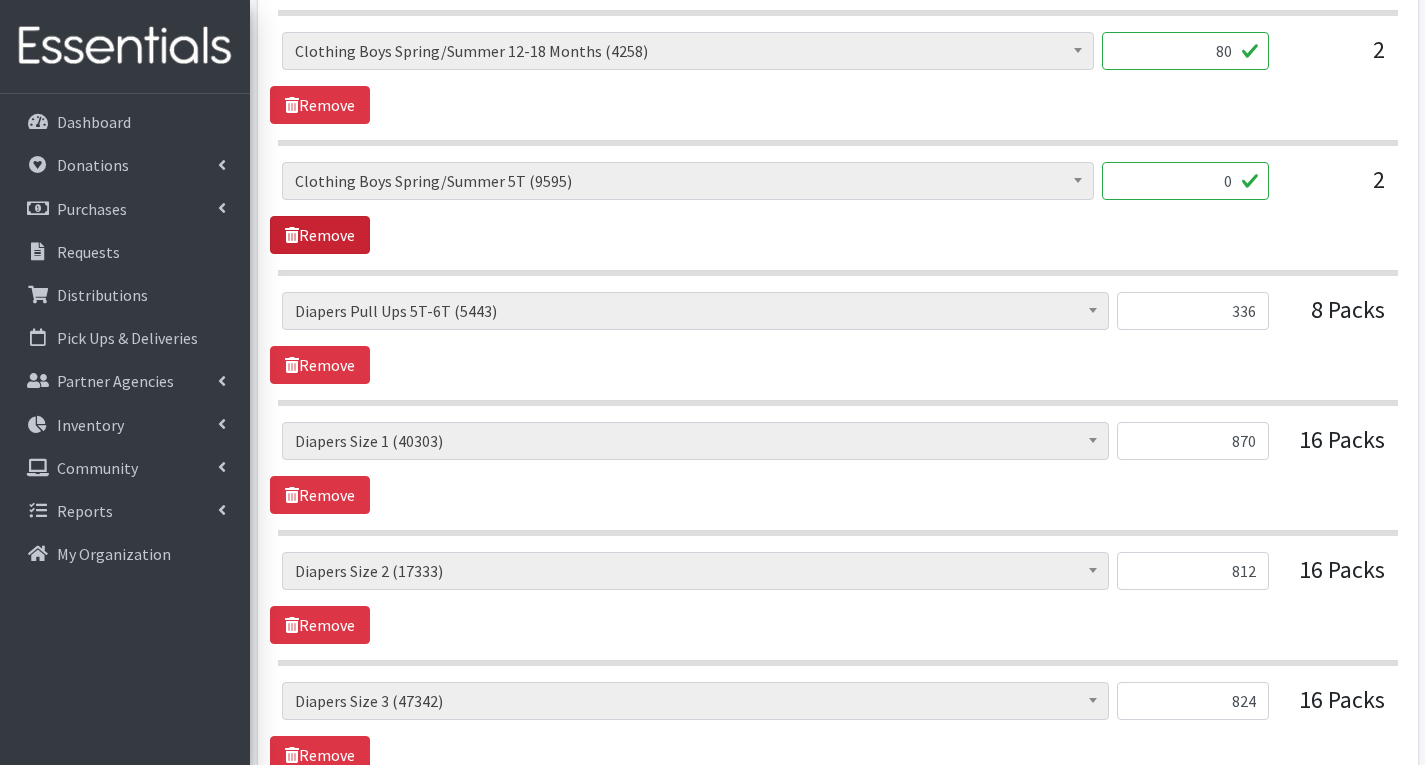 click on "Remove" at bounding box center (320, 235) 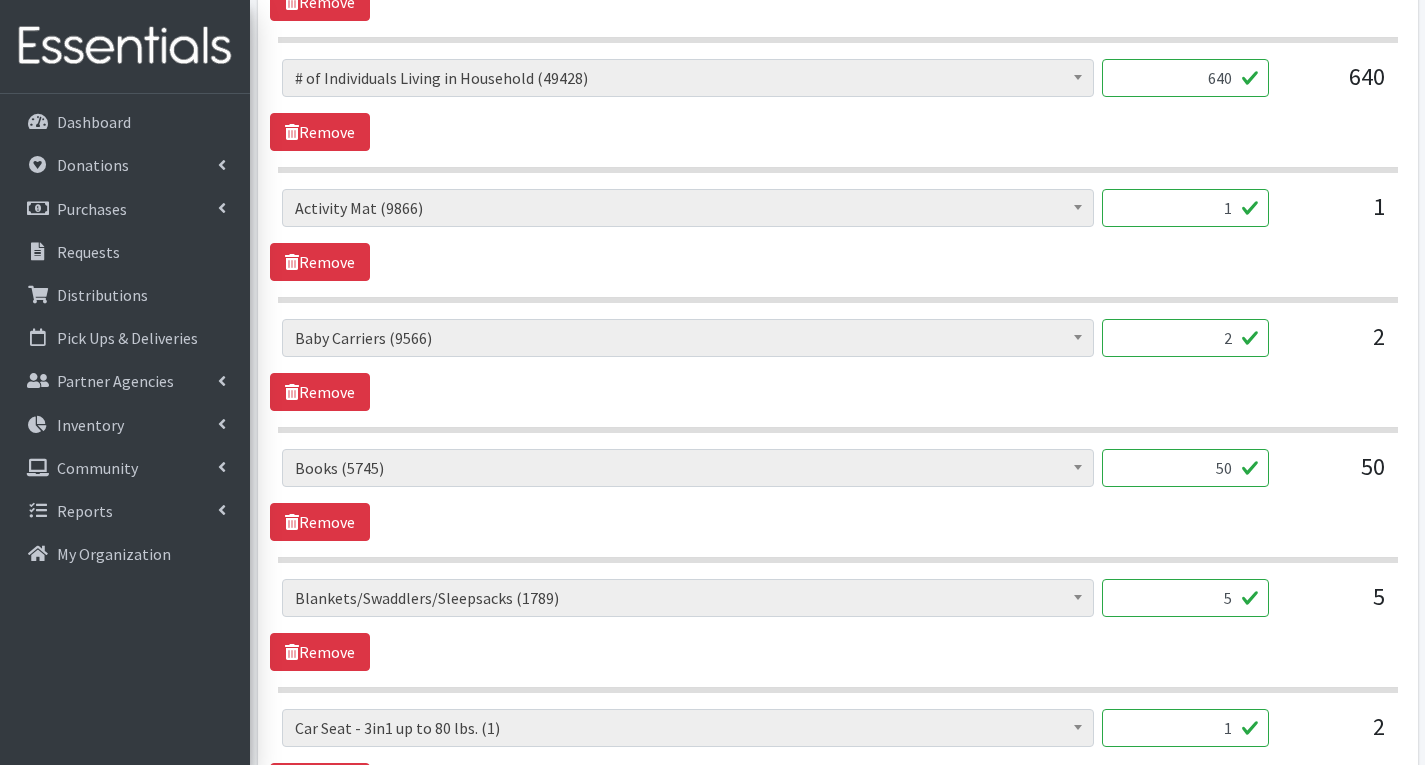 scroll, scrollTop: 1007, scrollLeft: 0, axis: vertical 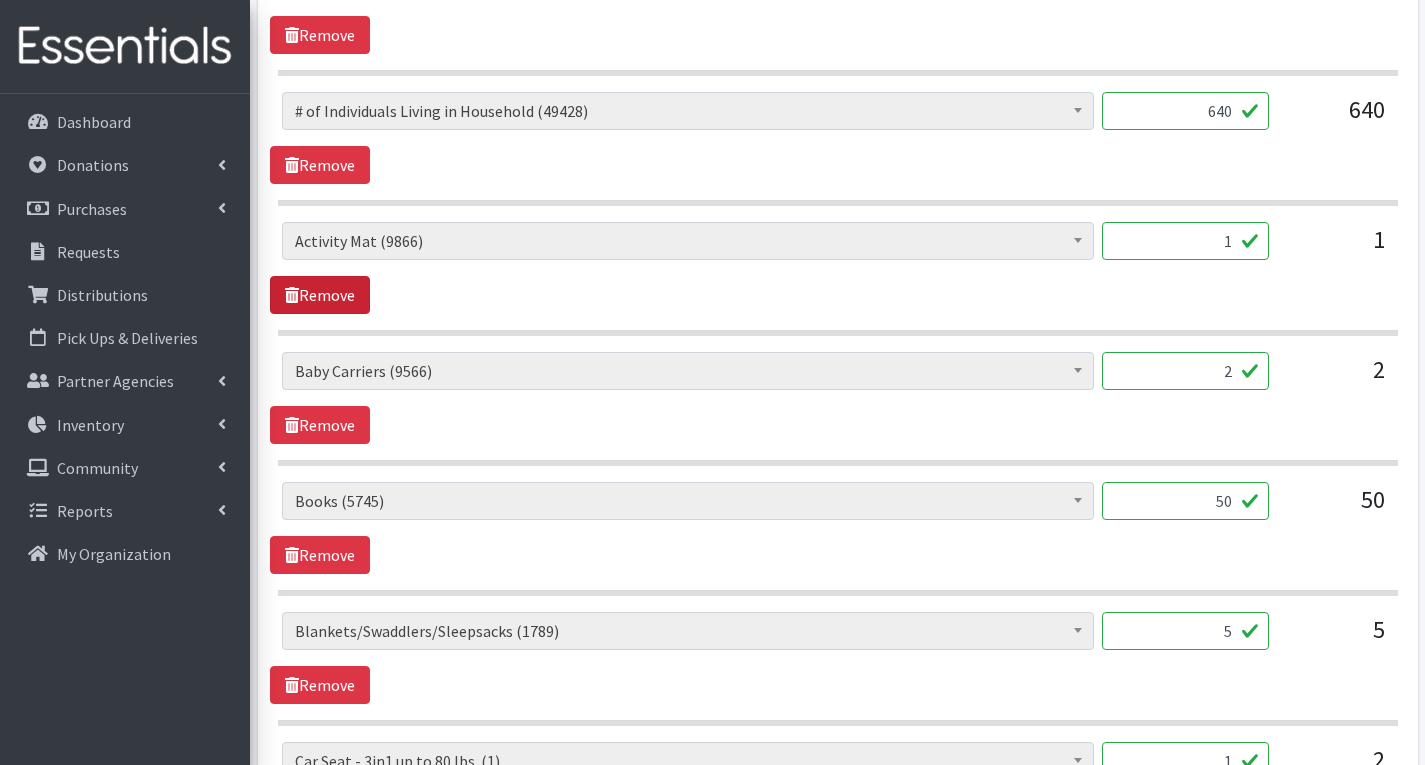 click on "Remove" at bounding box center (320, 295) 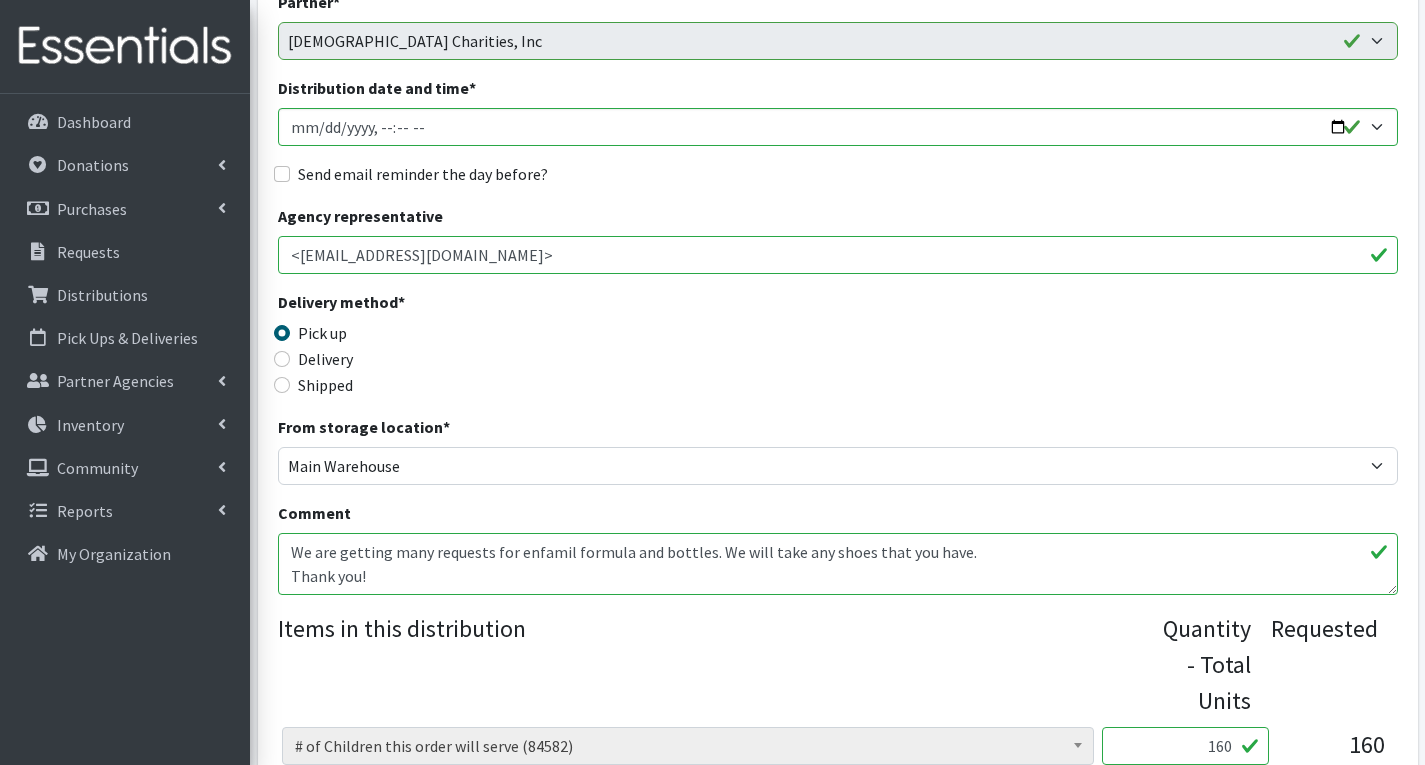 scroll, scrollTop: 300, scrollLeft: 0, axis: vertical 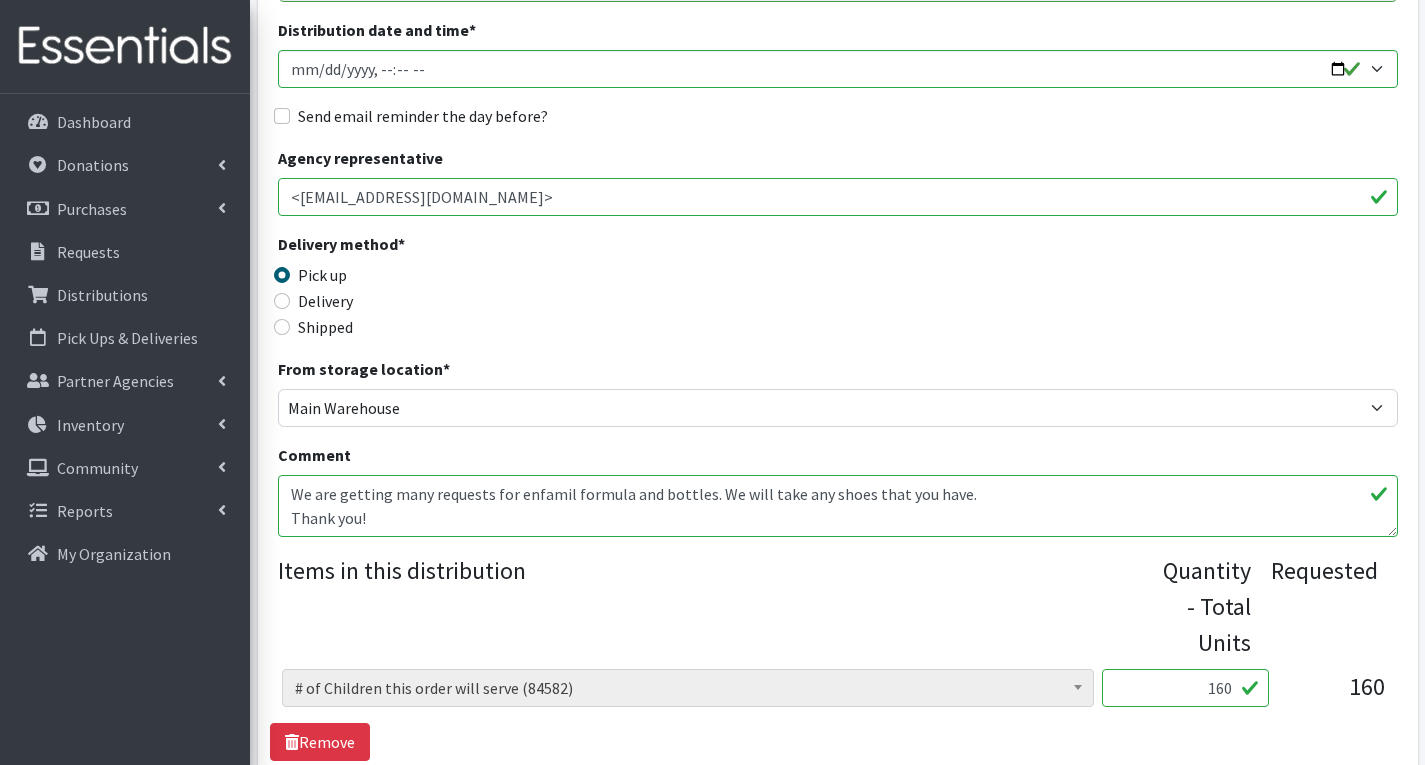 click on "We are getting many requests for enfamil formula and bottles. We will take any shoes that you have.
Thank you!" at bounding box center [838, 506] 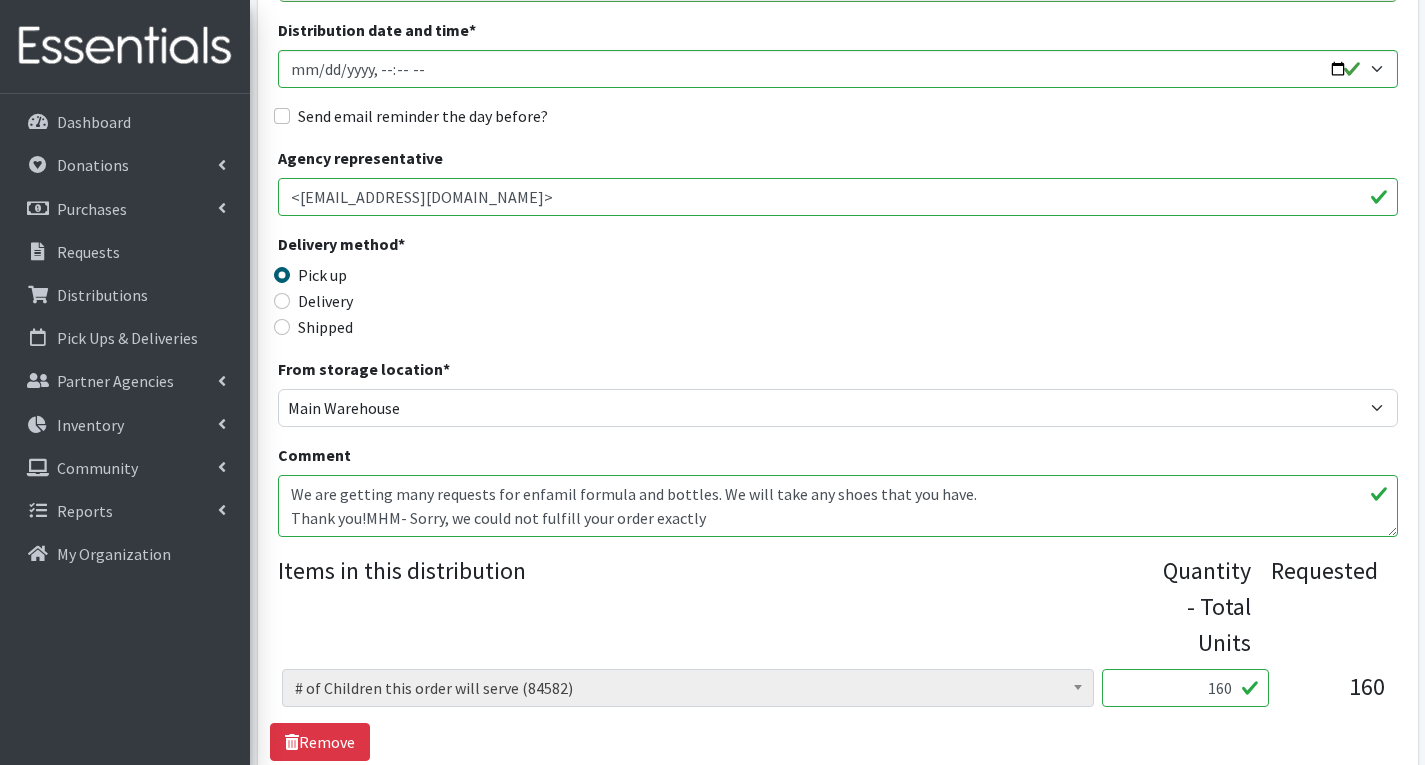 click on "We are getting many requests for enfamil formula and bottles. We will take any shoes that you have.
Thank you!" at bounding box center (838, 506) 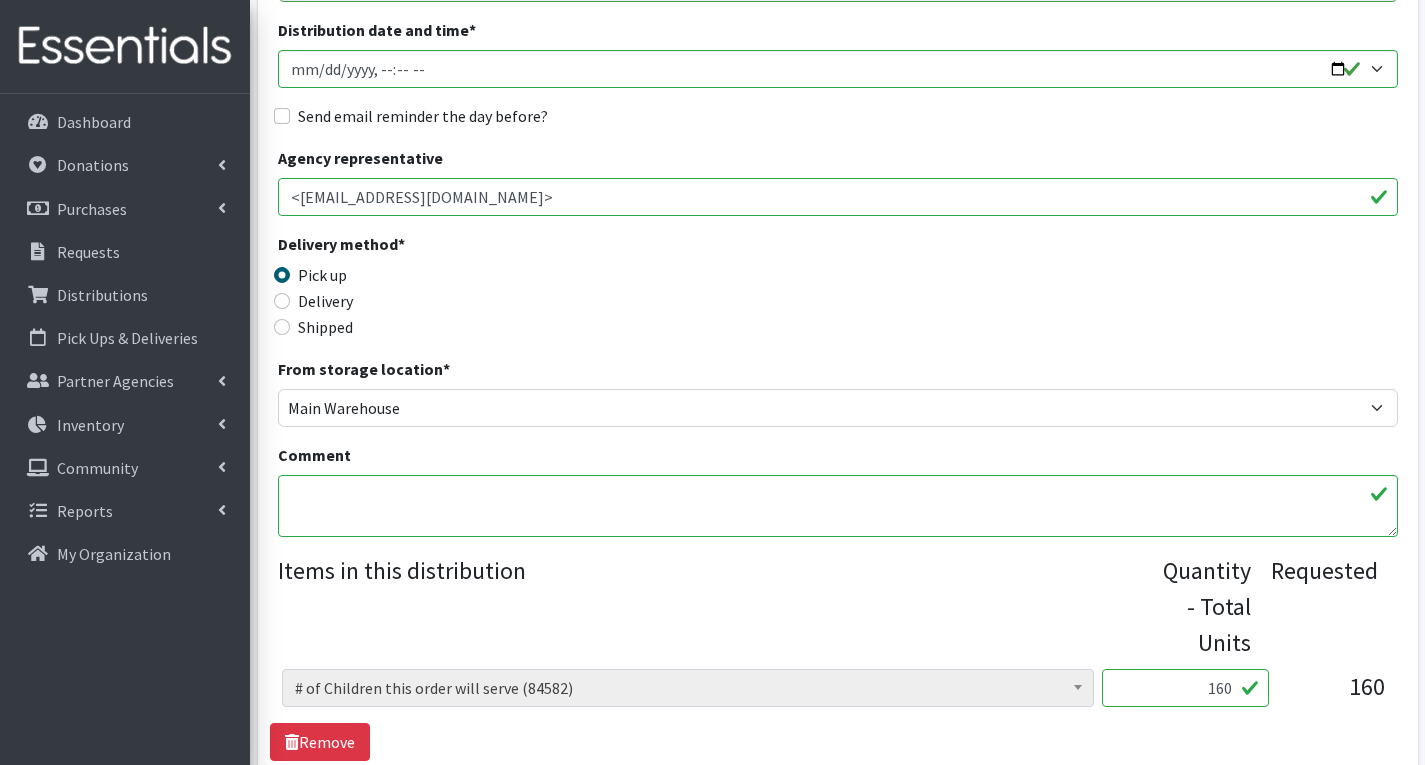 scroll, scrollTop: 88, scrollLeft: 0, axis: vertical 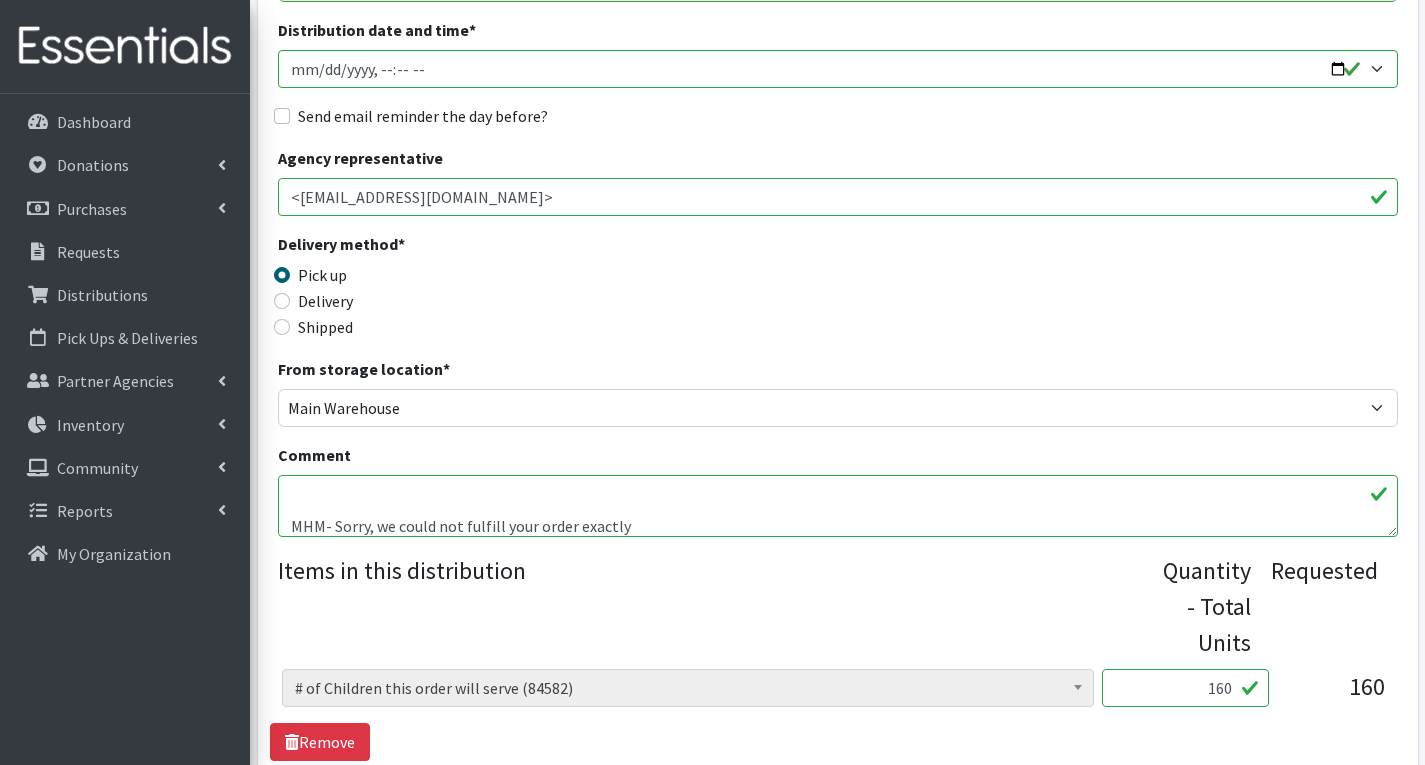 click on "We are getting many requests for enfamil formula and bottles. We will take any shoes that you have.
Thank you!" at bounding box center [838, 506] 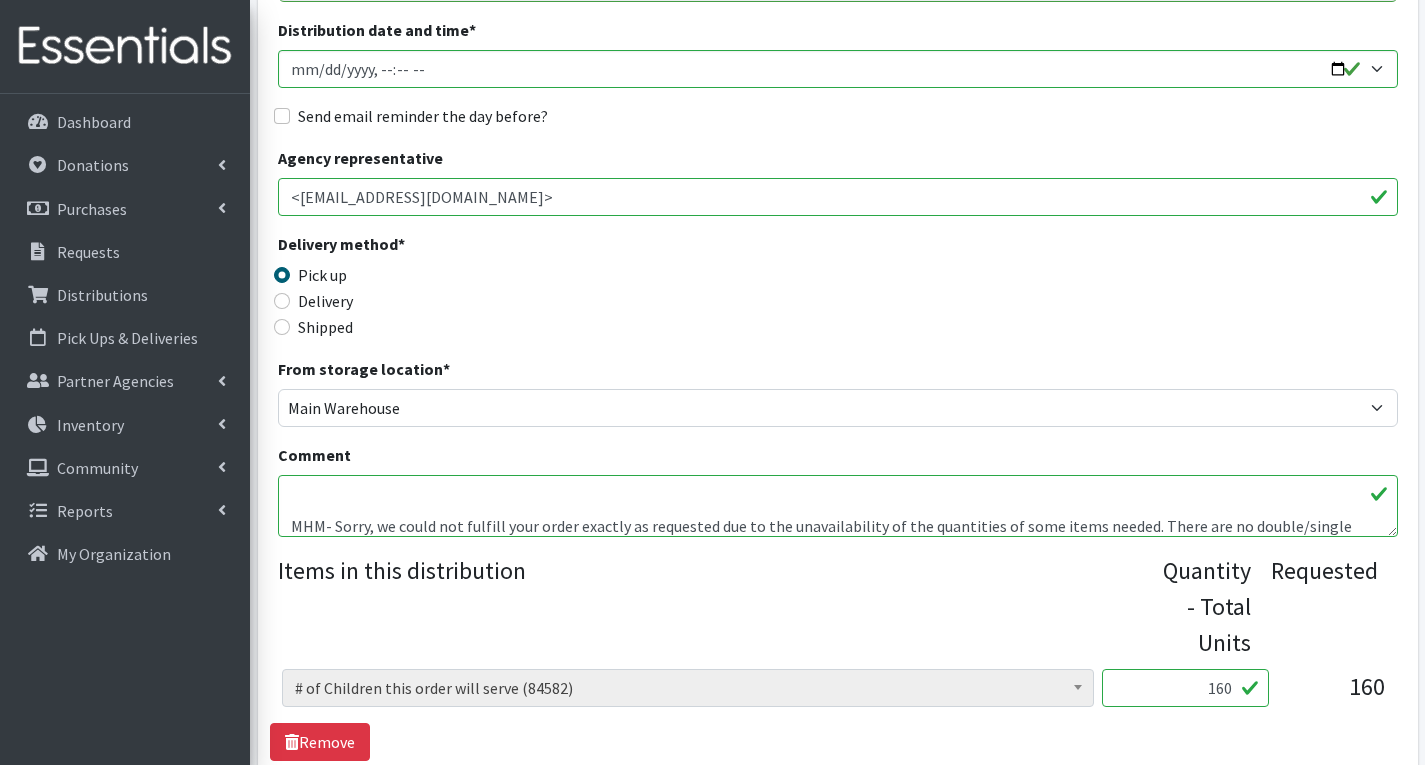 scroll, scrollTop: 112, scrollLeft: 0, axis: vertical 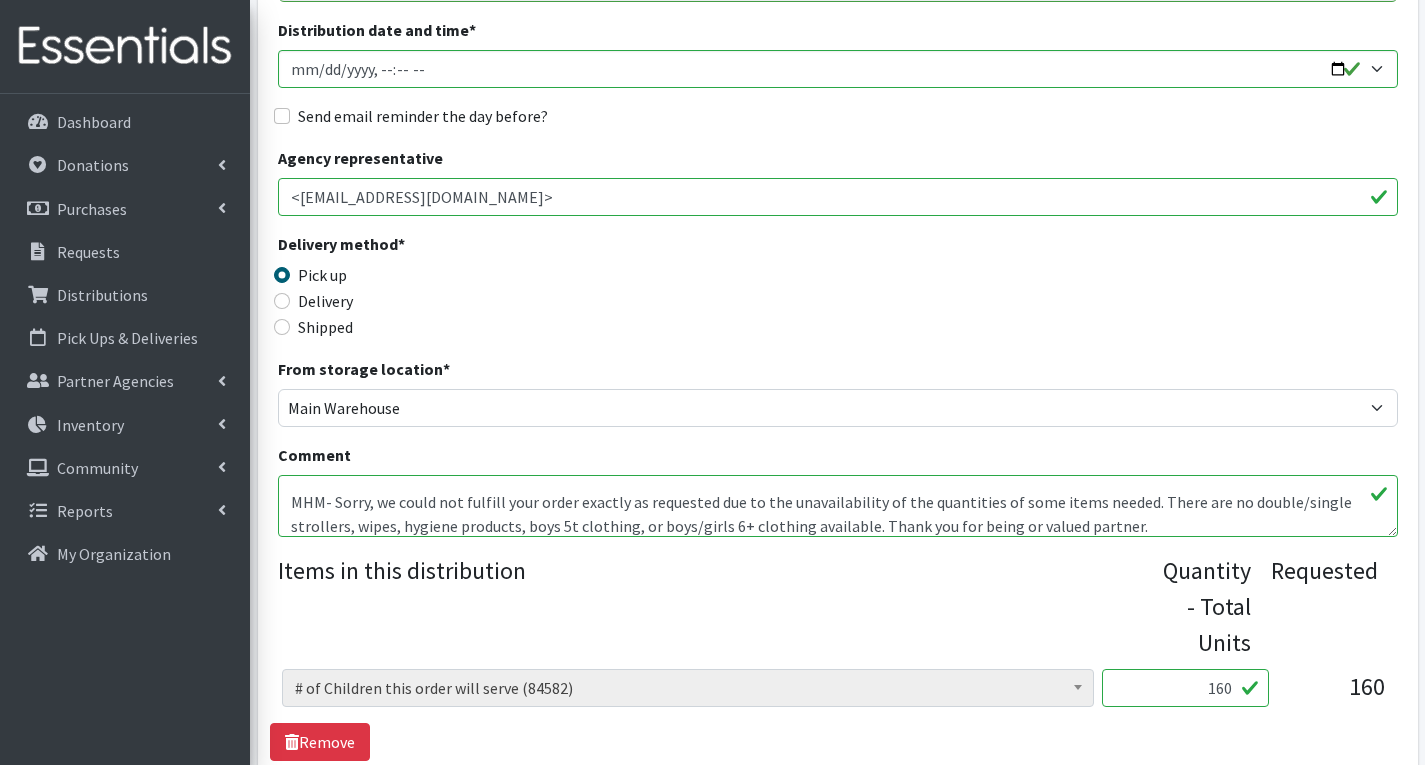 click on "We are getting many requests for enfamil formula and bottles. We will take any shoes that you have.
Thank you!" at bounding box center [838, 506] 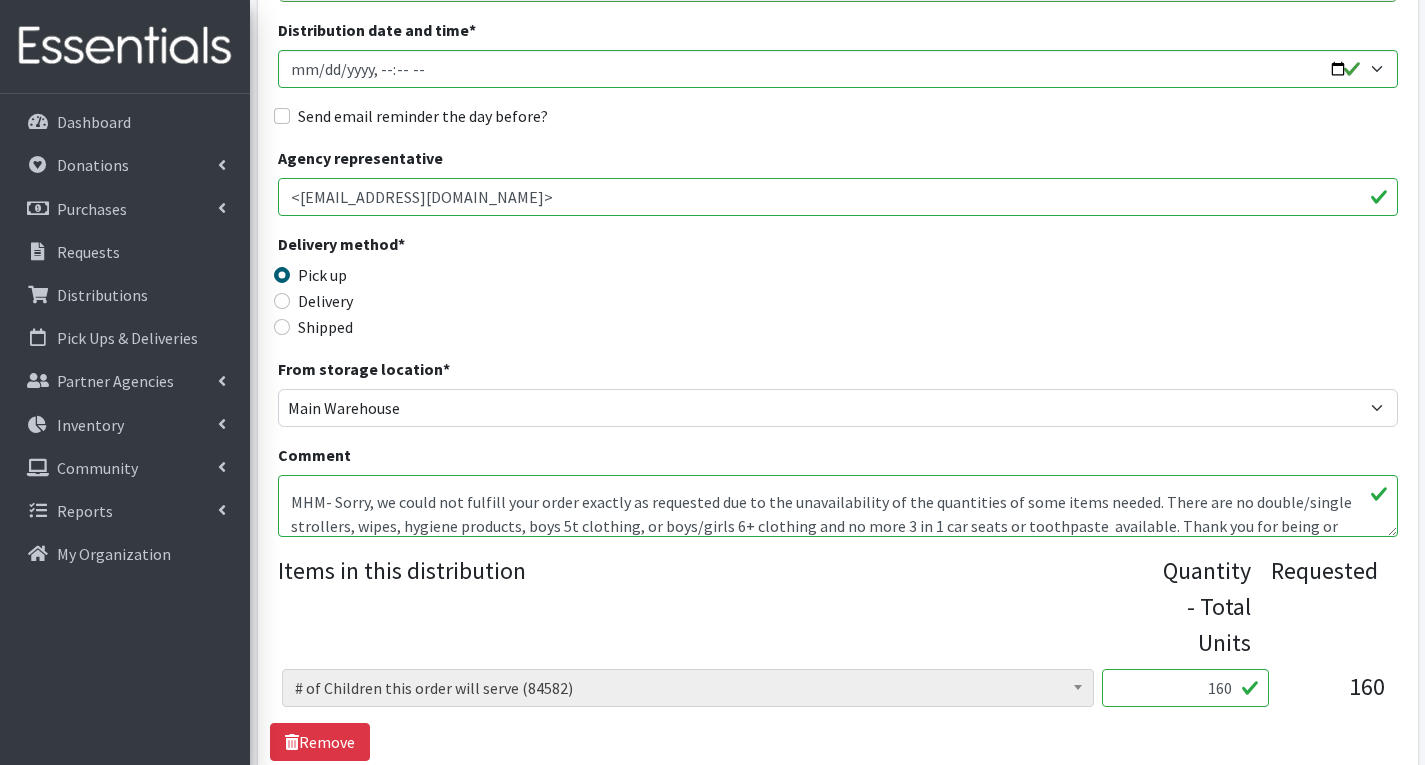 click on "We are getting many requests for enfamil formula and bottles. We will take any shoes that you have.
Thank you!" at bounding box center (838, 506) 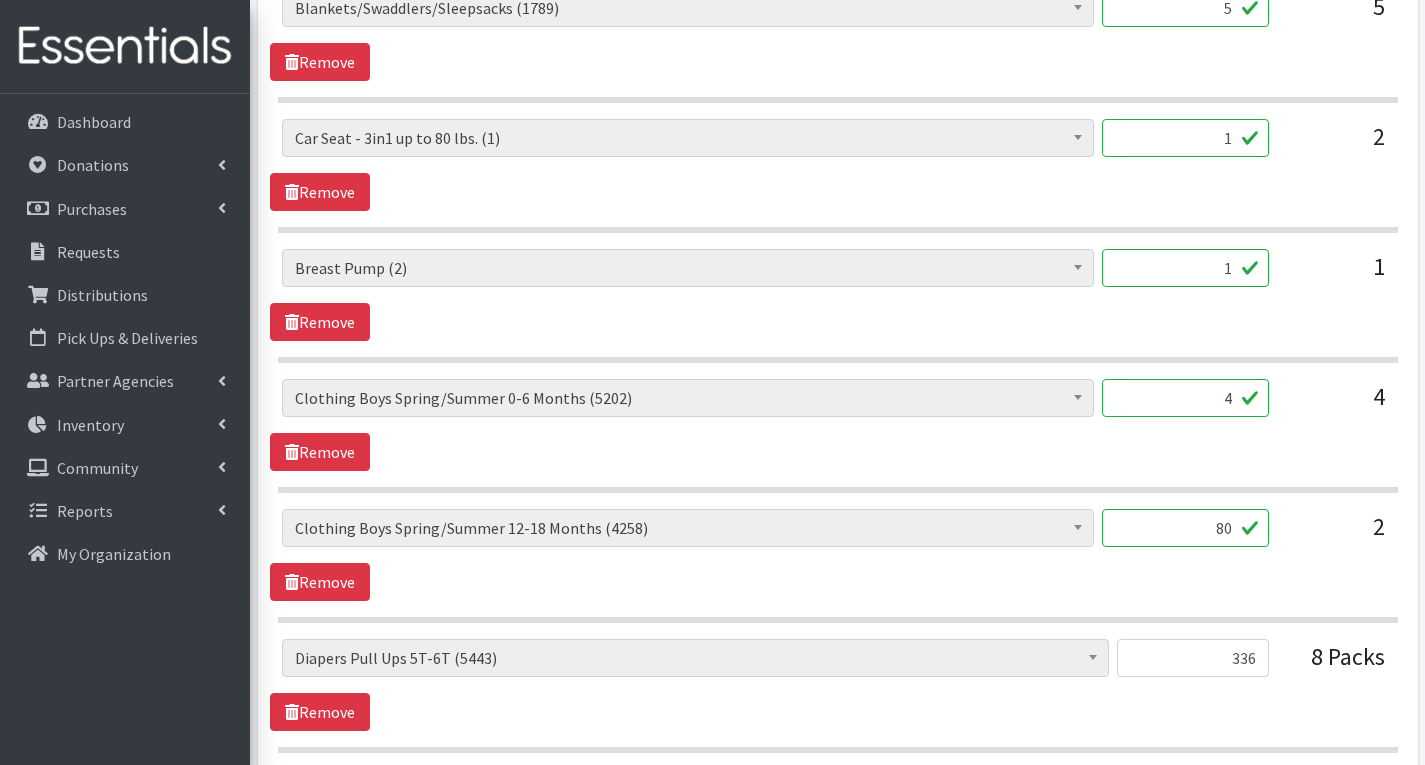 scroll, scrollTop: 1600, scrollLeft: 0, axis: vertical 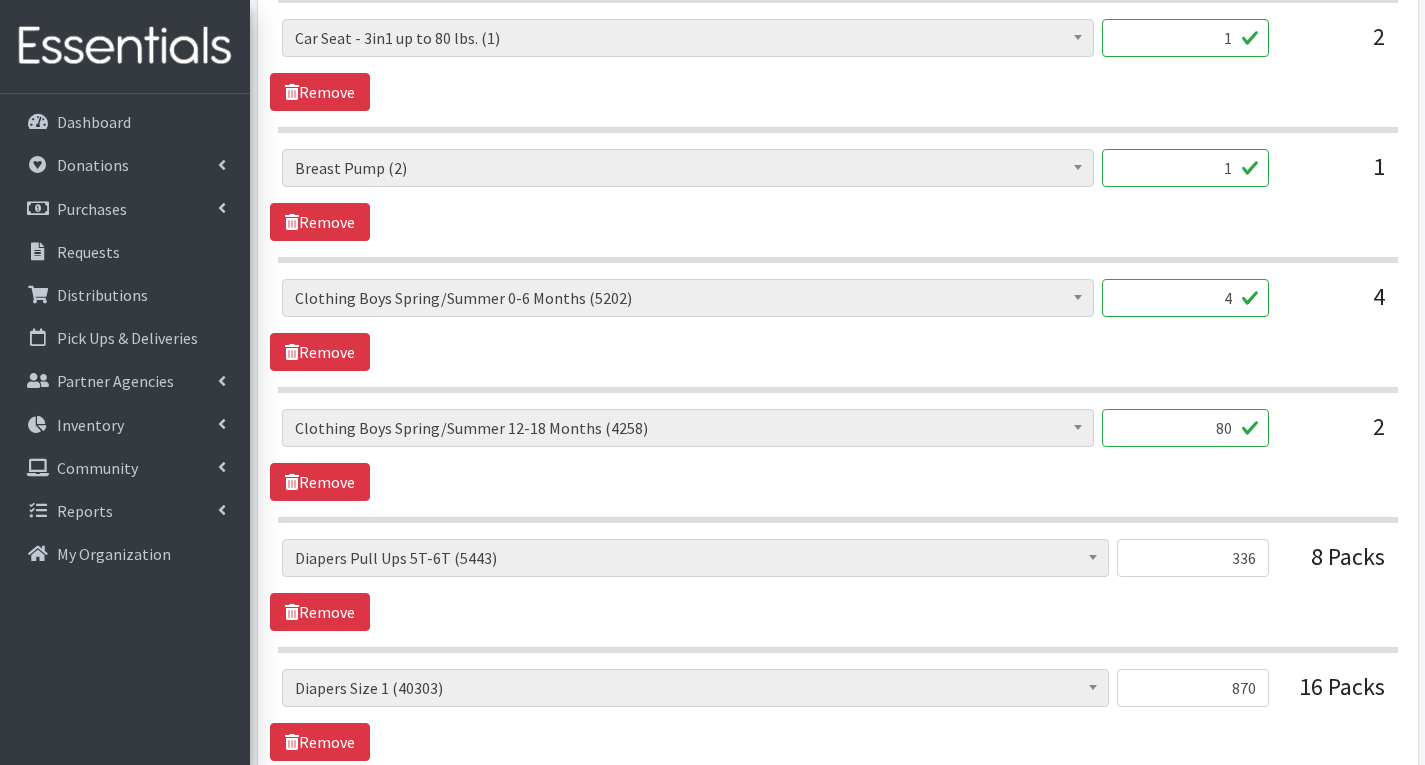 type on "We are getting many requests for enfamil formula and bottles. We will take any shoes that you have.
Thank you!
MHM- Sorry, we could not fulfill your order exactly as requested due to the unavailability of the quantities of some items needed. There are no double/single strollers, wipes, hygiene products, activity mats, boys 5t clothing, or boys/girls 6+ clothing and no more 3 in 1 car seats or toothpaste  available. Thank you for being or valued partner." 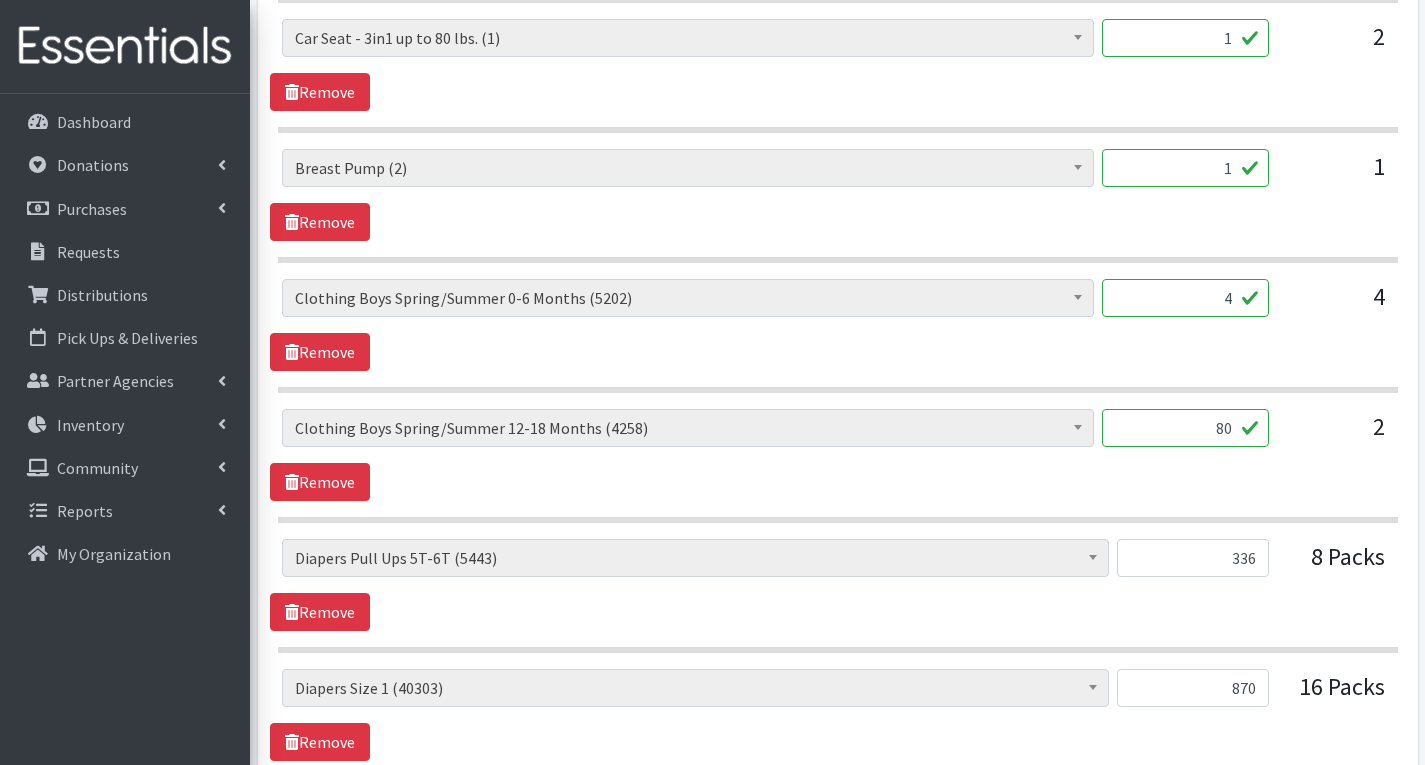 click on "4" at bounding box center [1185, 298] 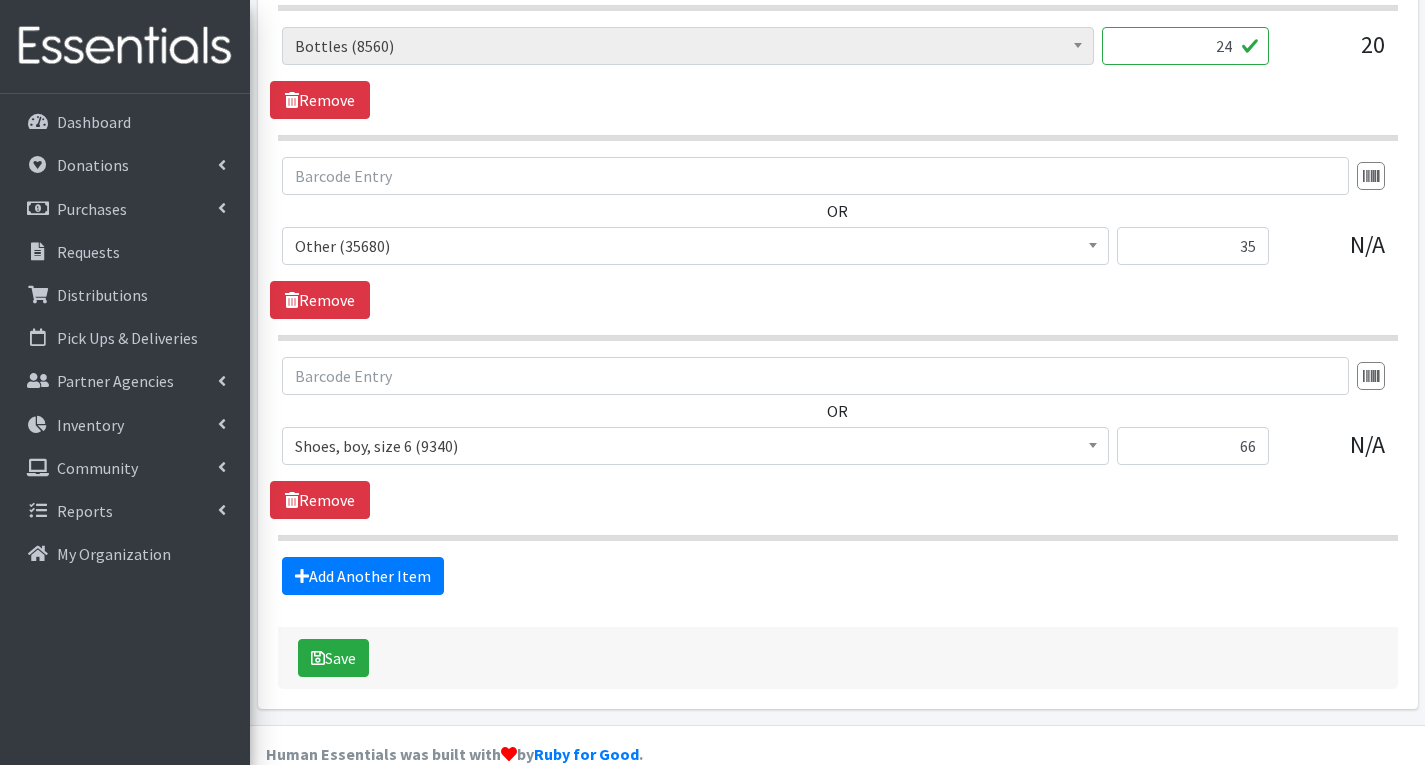 scroll, scrollTop: 4097, scrollLeft: 0, axis: vertical 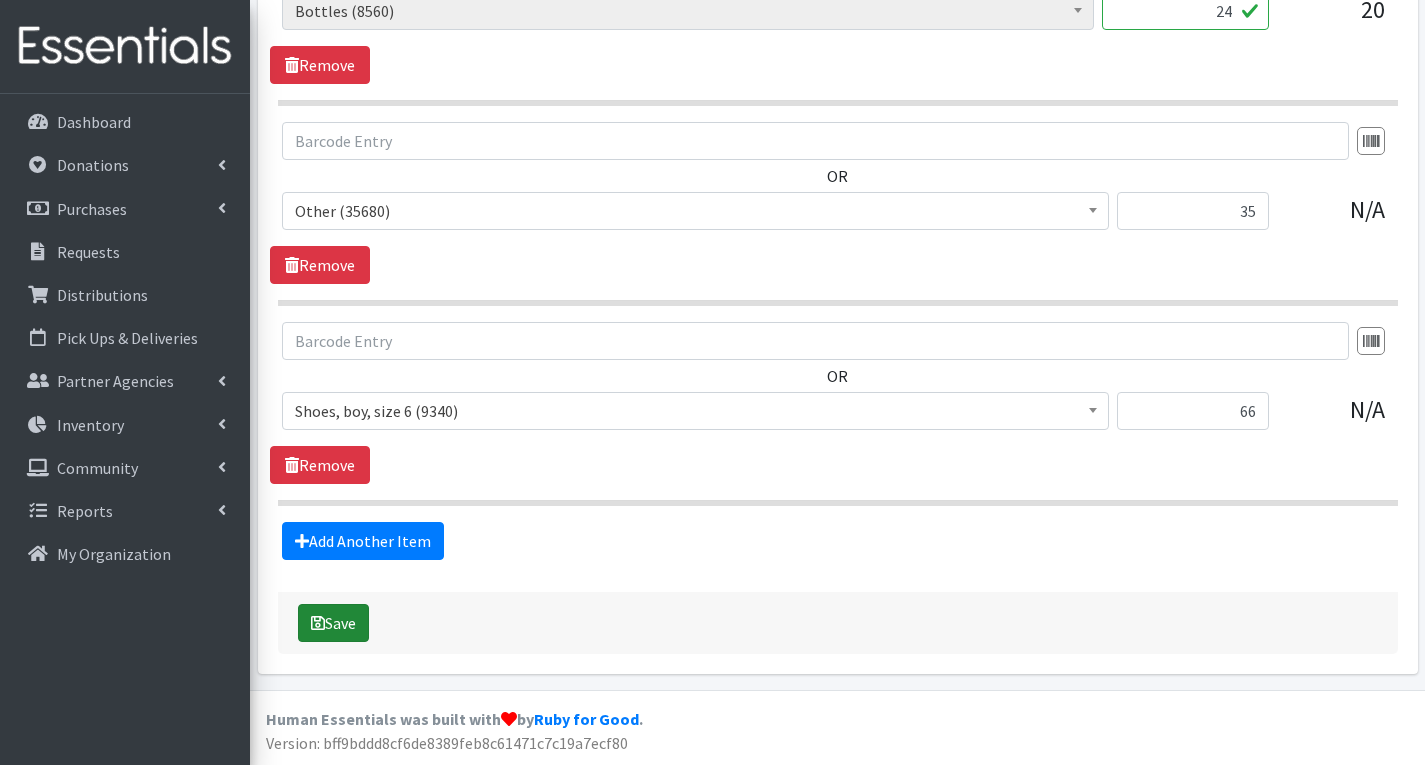 type on "40" 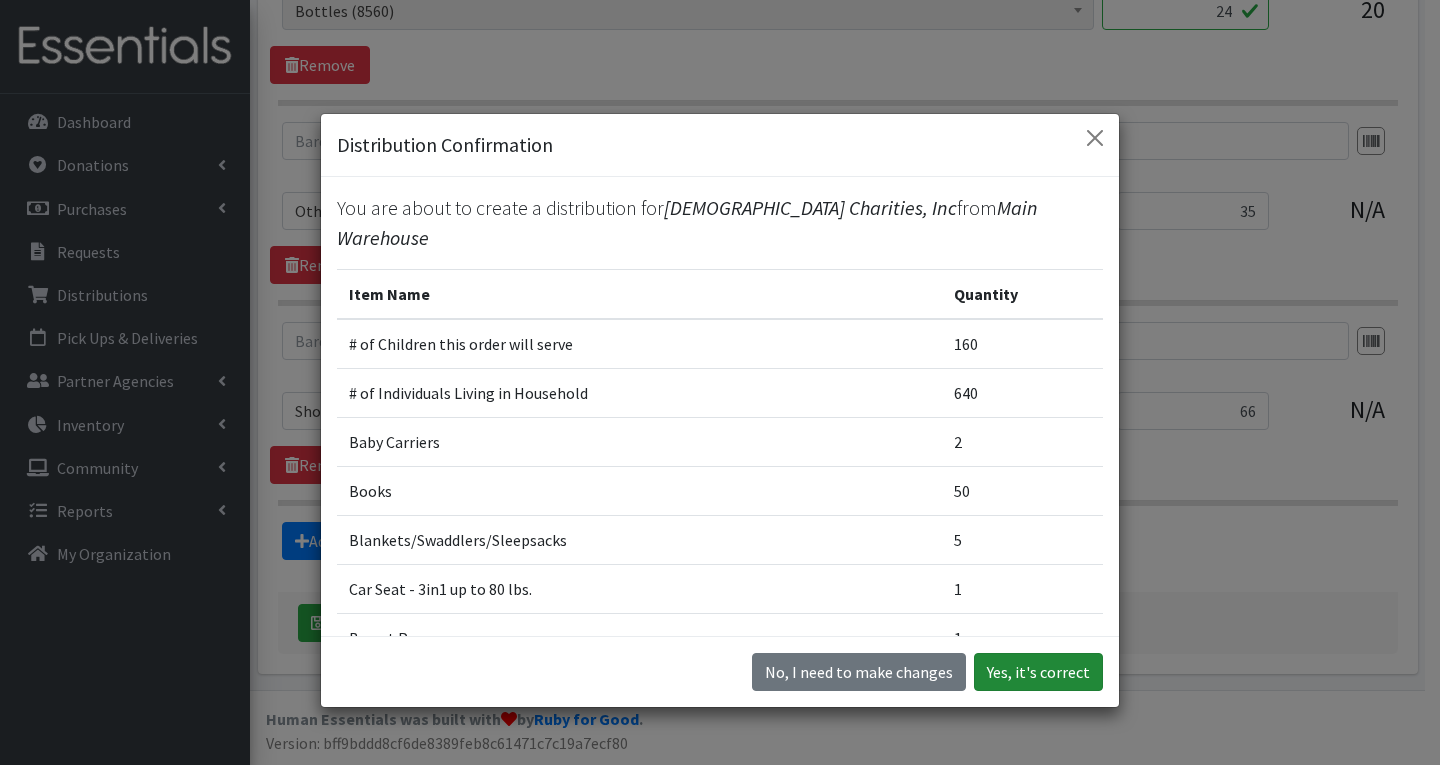 click on "Yes, it's correct" at bounding box center (1038, 672) 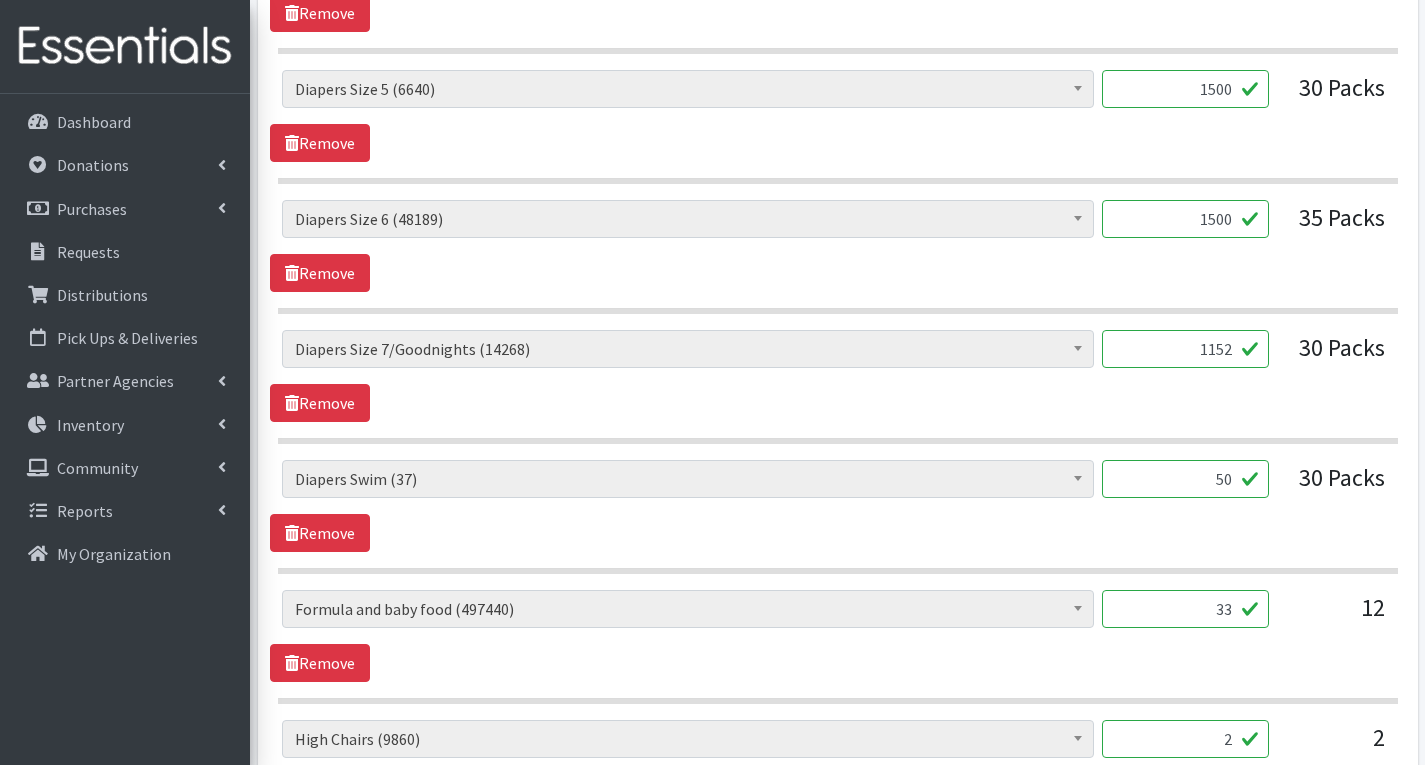 scroll, scrollTop: 2800, scrollLeft: 0, axis: vertical 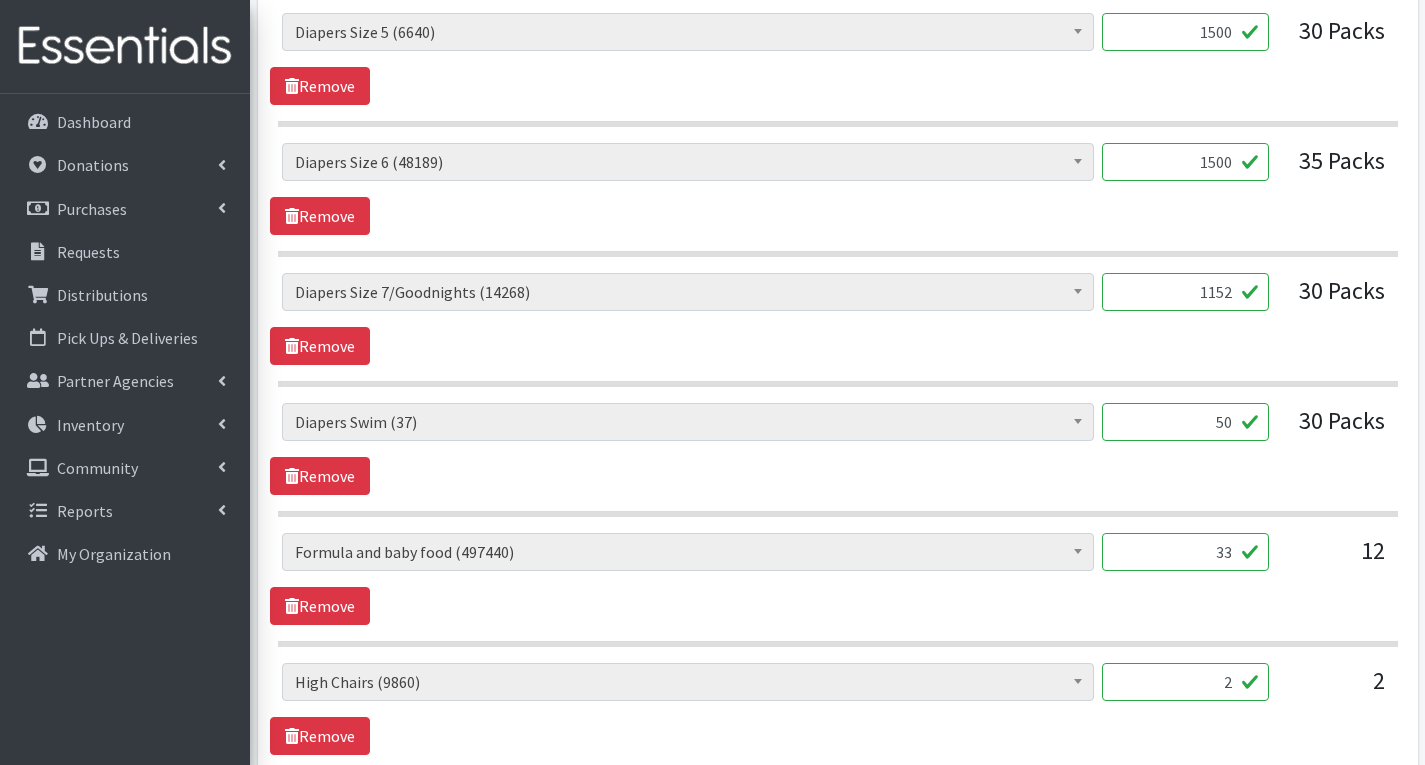 click on "50" at bounding box center [1185, 422] 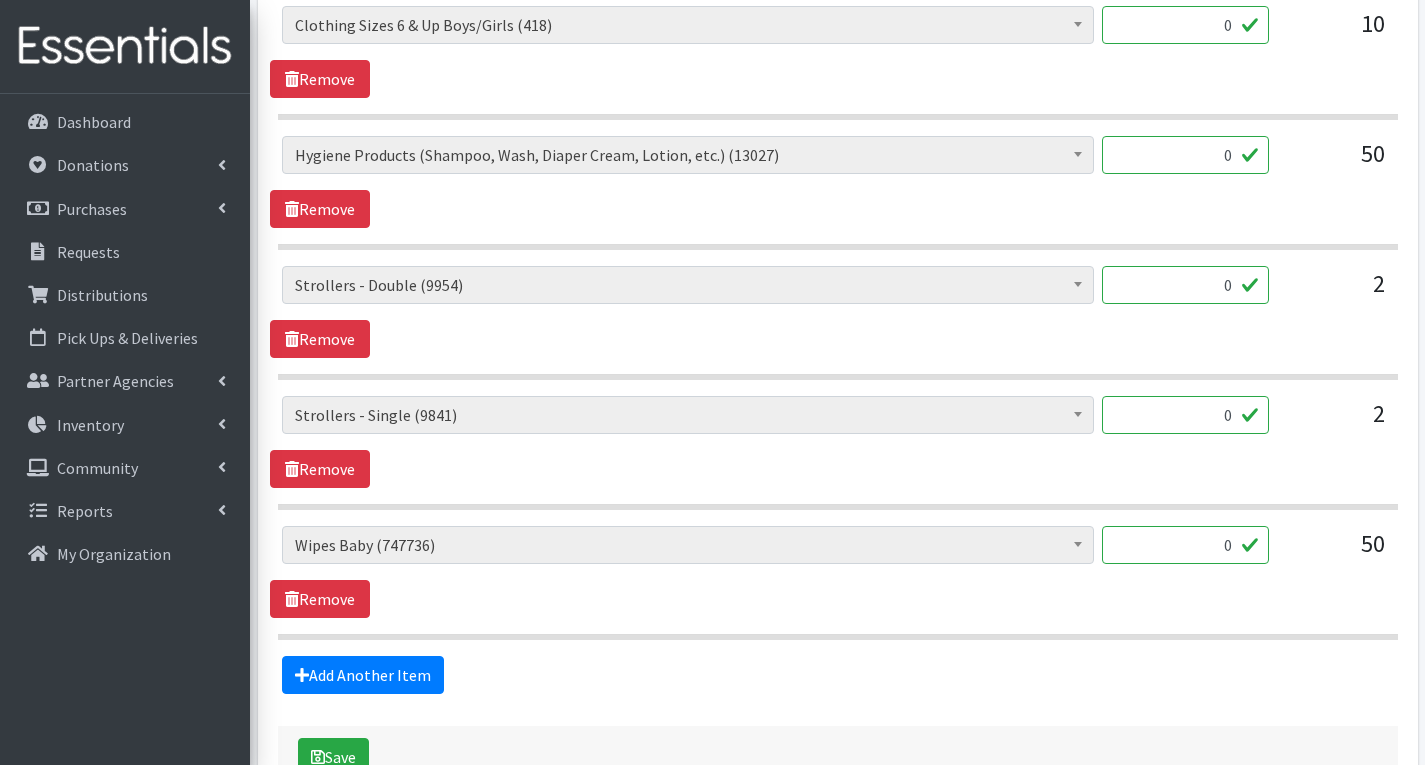 scroll, scrollTop: 5031, scrollLeft: 0, axis: vertical 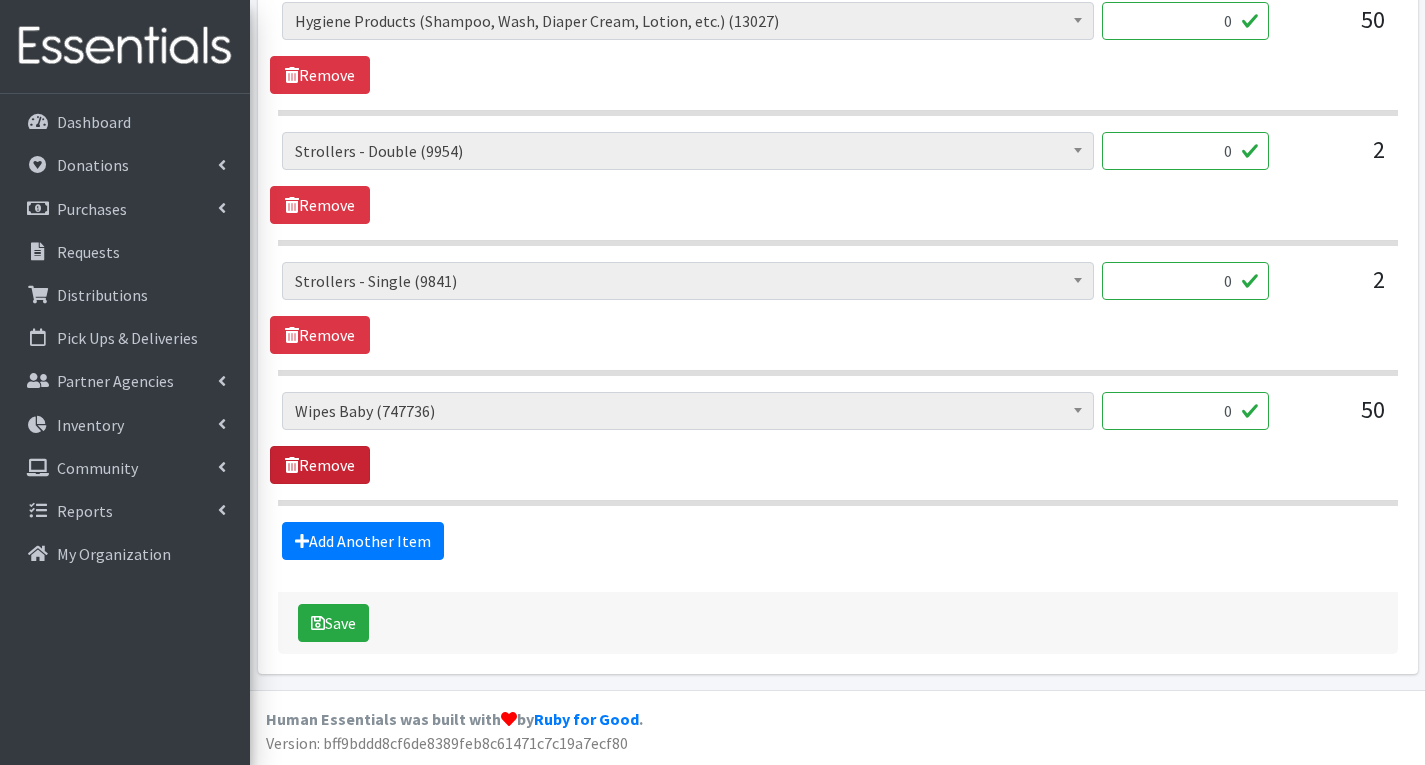 type on "37" 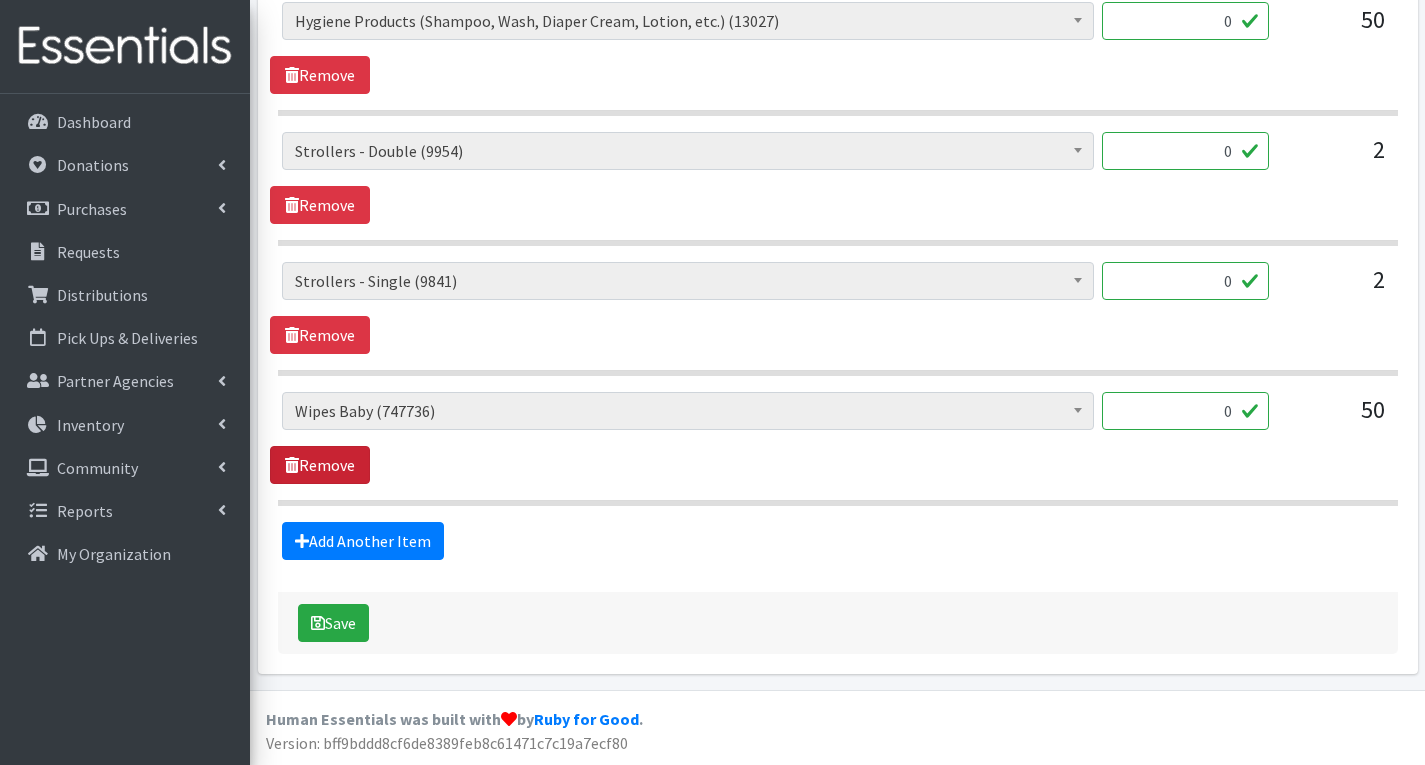 click on "Remove" at bounding box center (320, 465) 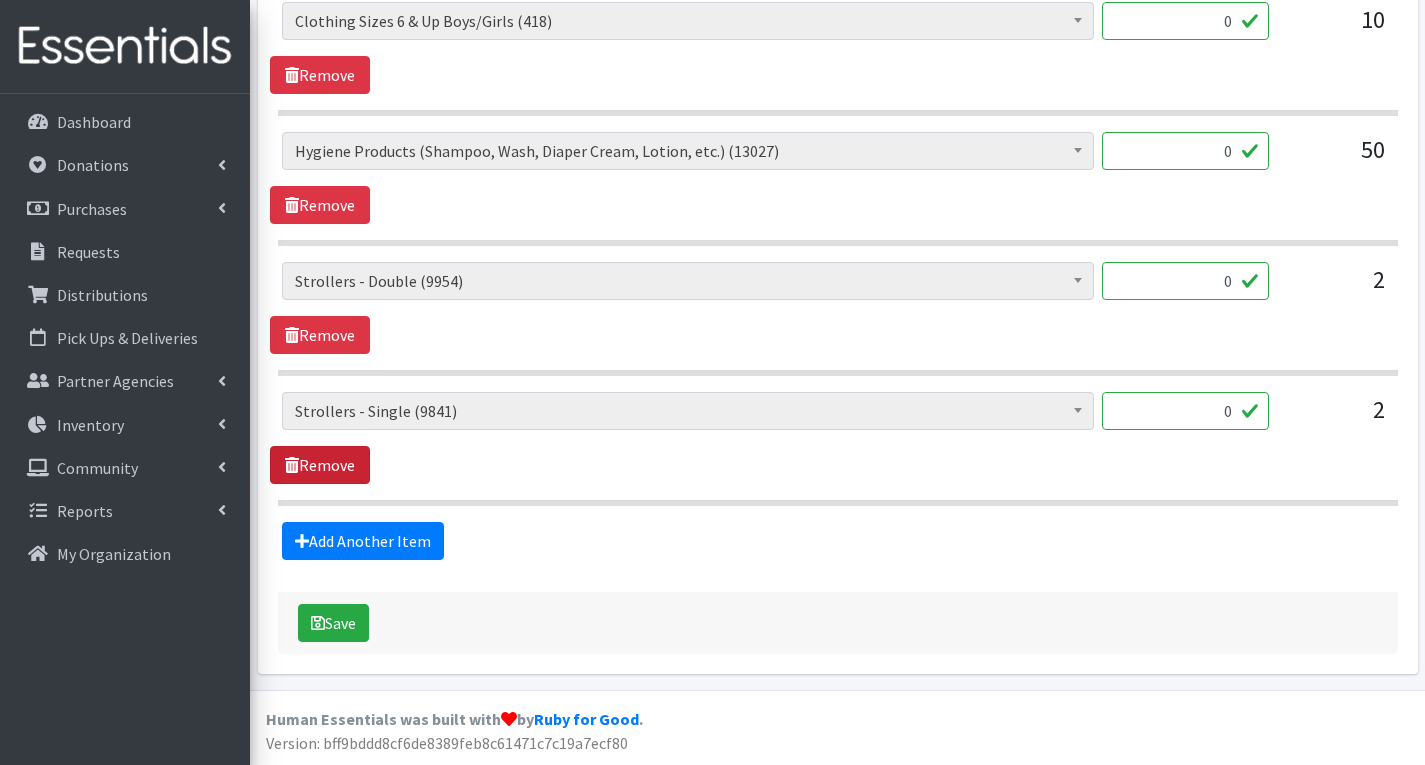 click on "Remove" at bounding box center [320, 465] 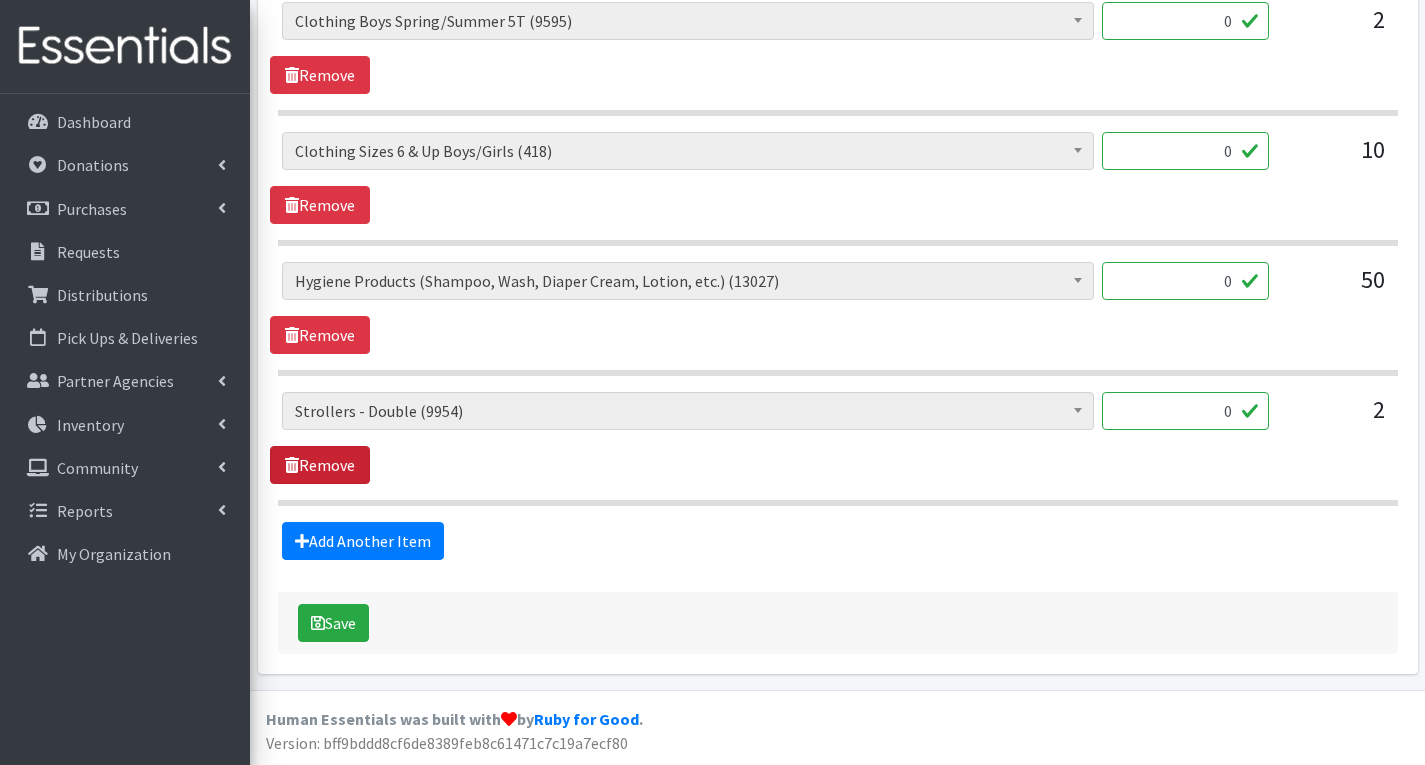 click on "Remove" at bounding box center (320, 465) 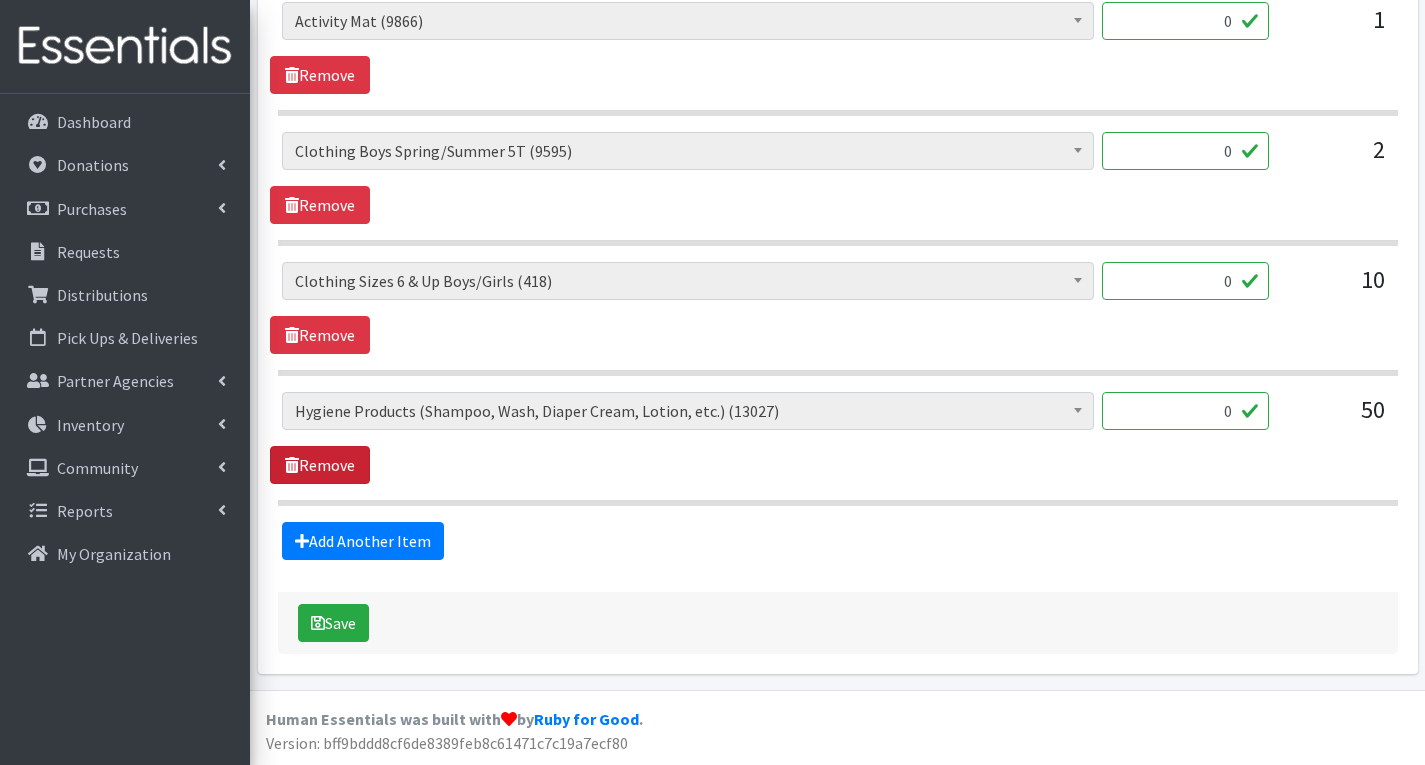 click on "Remove" at bounding box center (320, 465) 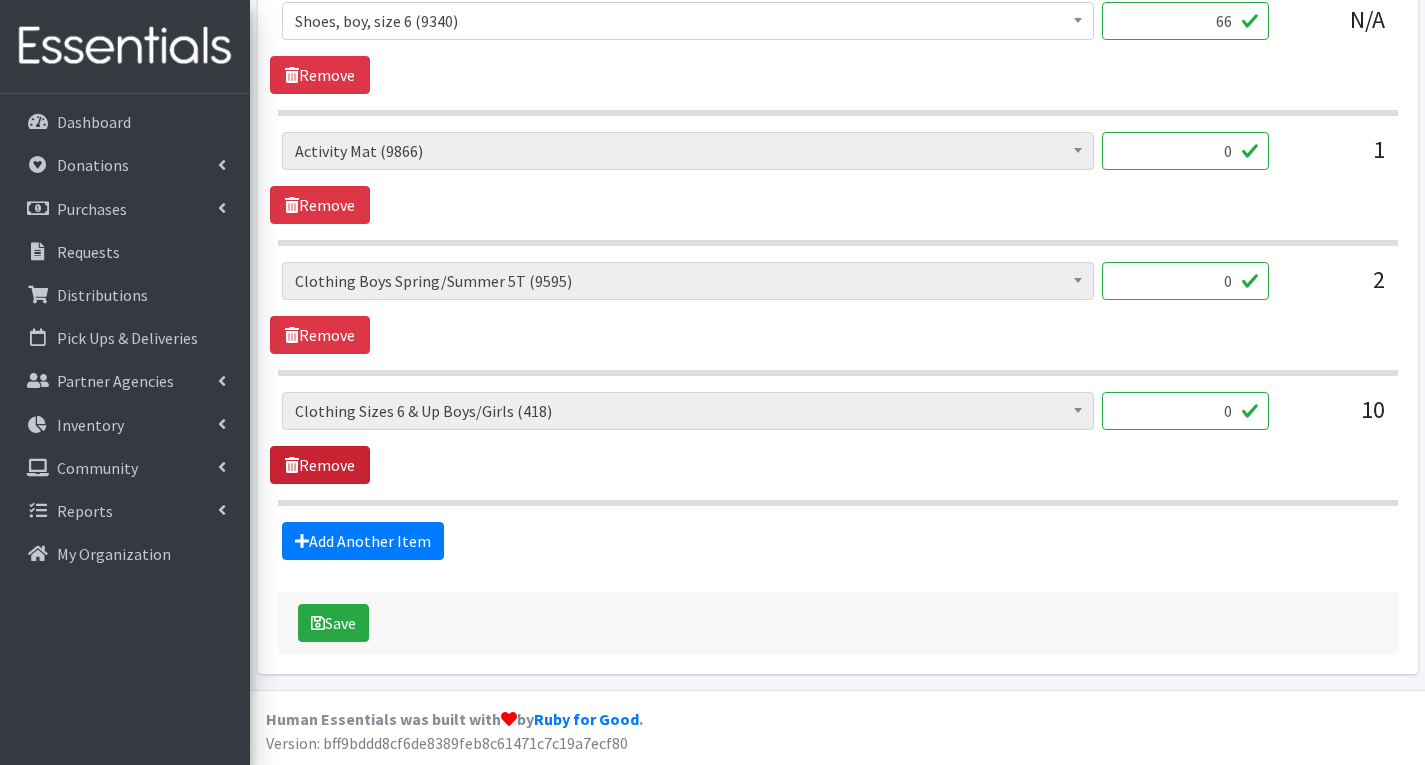 click on "Remove" at bounding box center (320, 465) 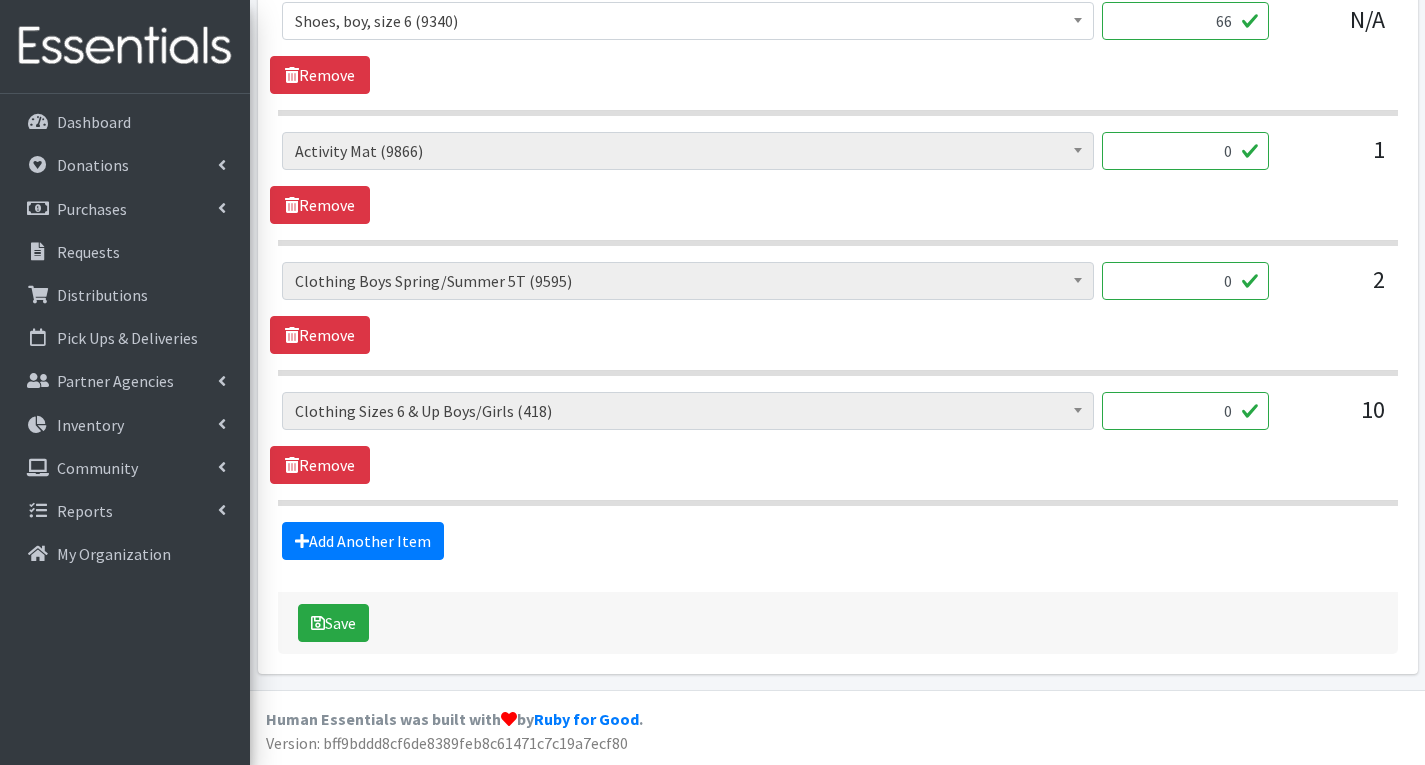 scroll, scrollTop: 4381, scrollLeft: 0, axis: vertical 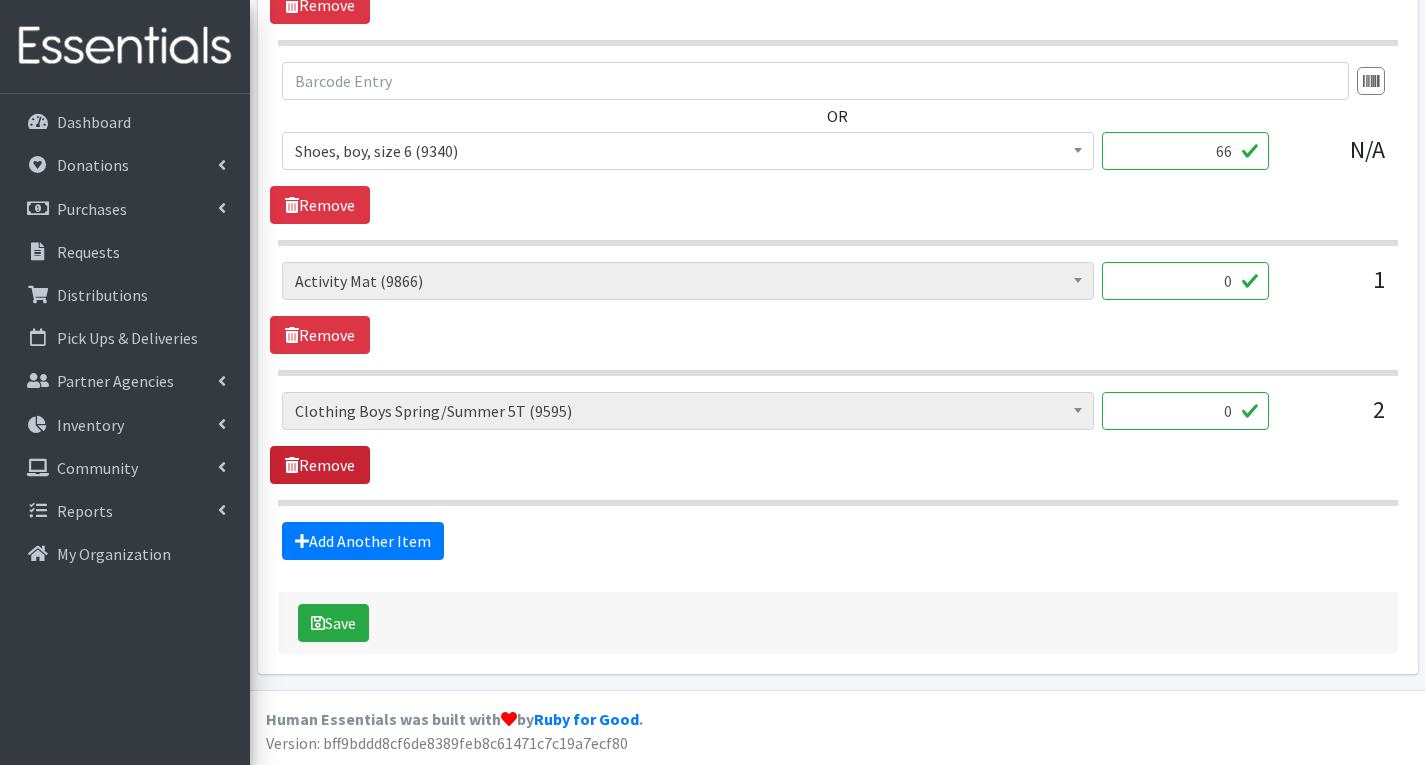 click on "Remove" at bounding box center [320, 465] 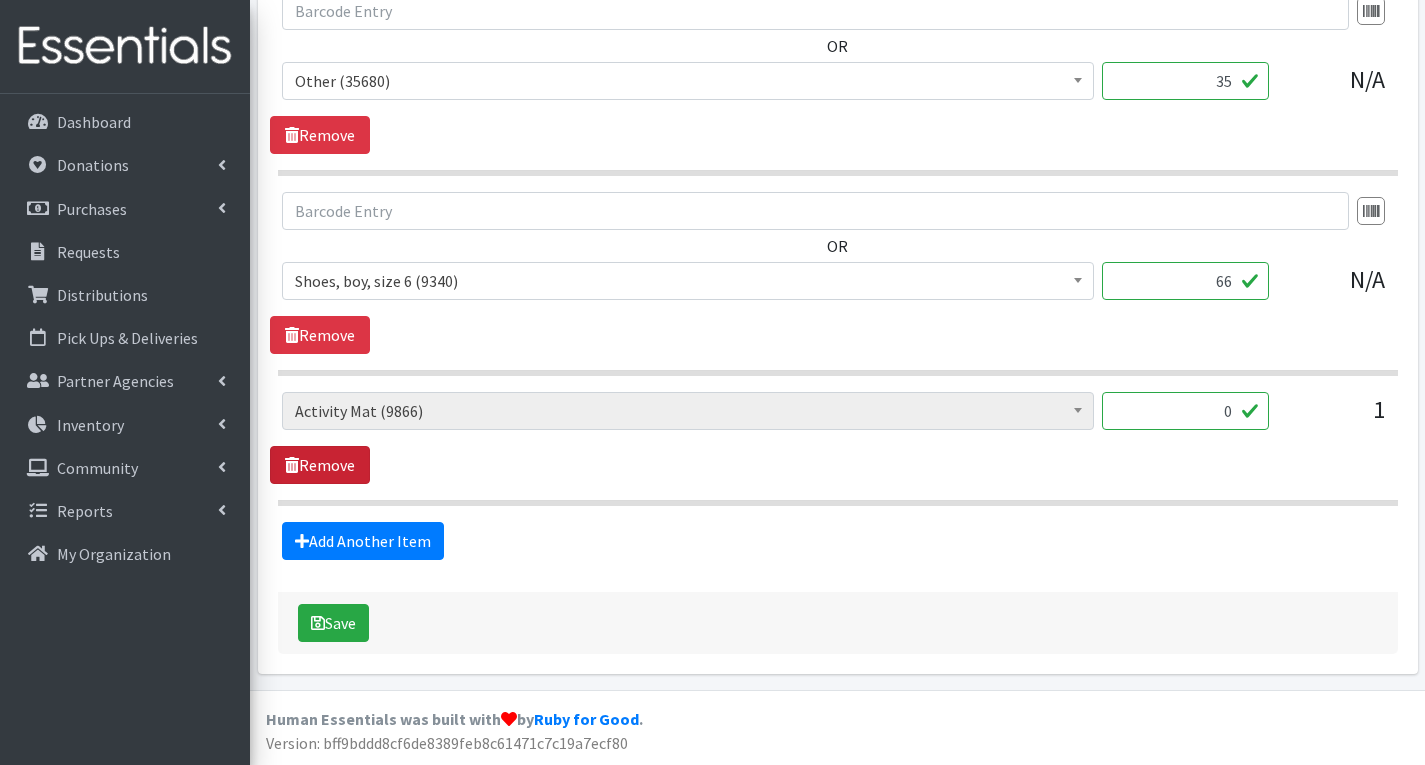 click on "Remove" at bounding box center (320, 465) 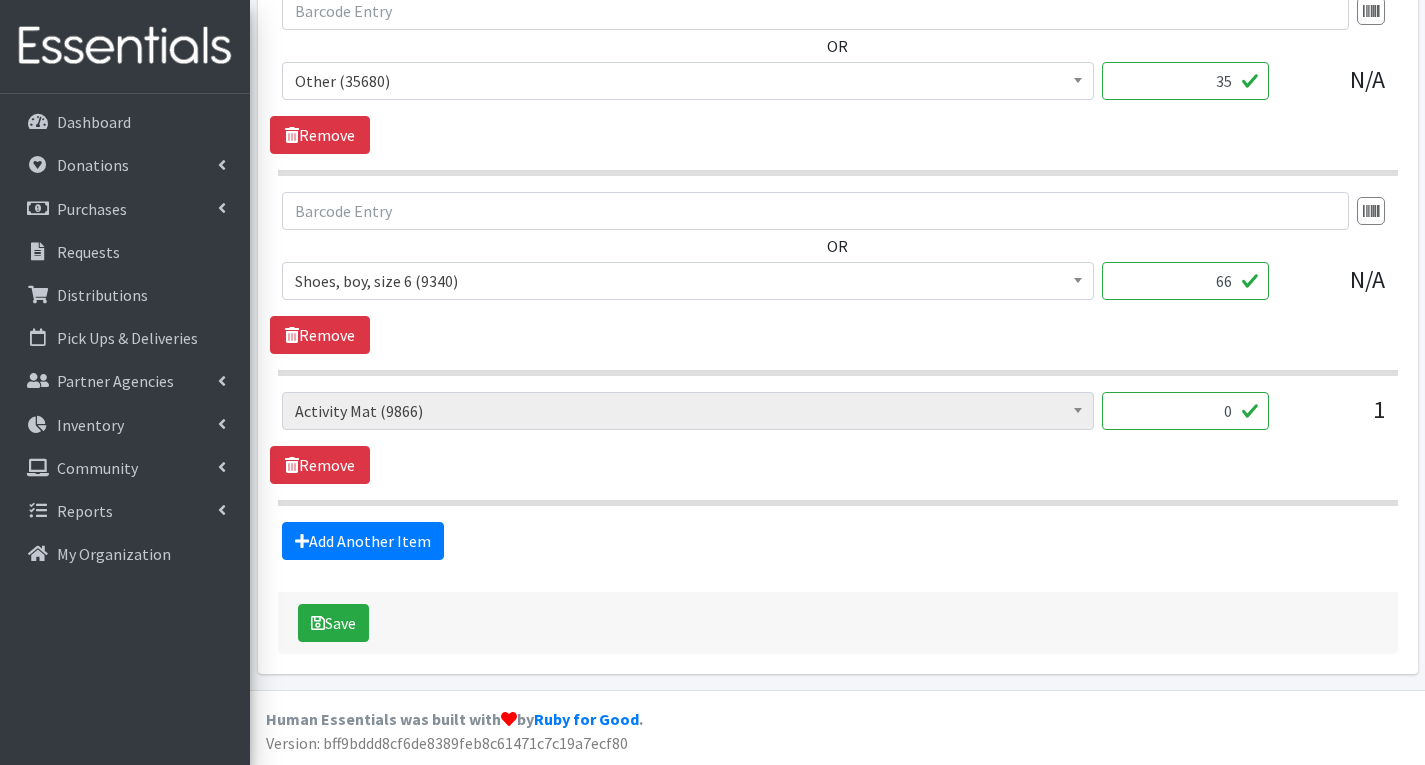 scroll, scrollTop: 4121, scrollLeft: 0, axis: vertical 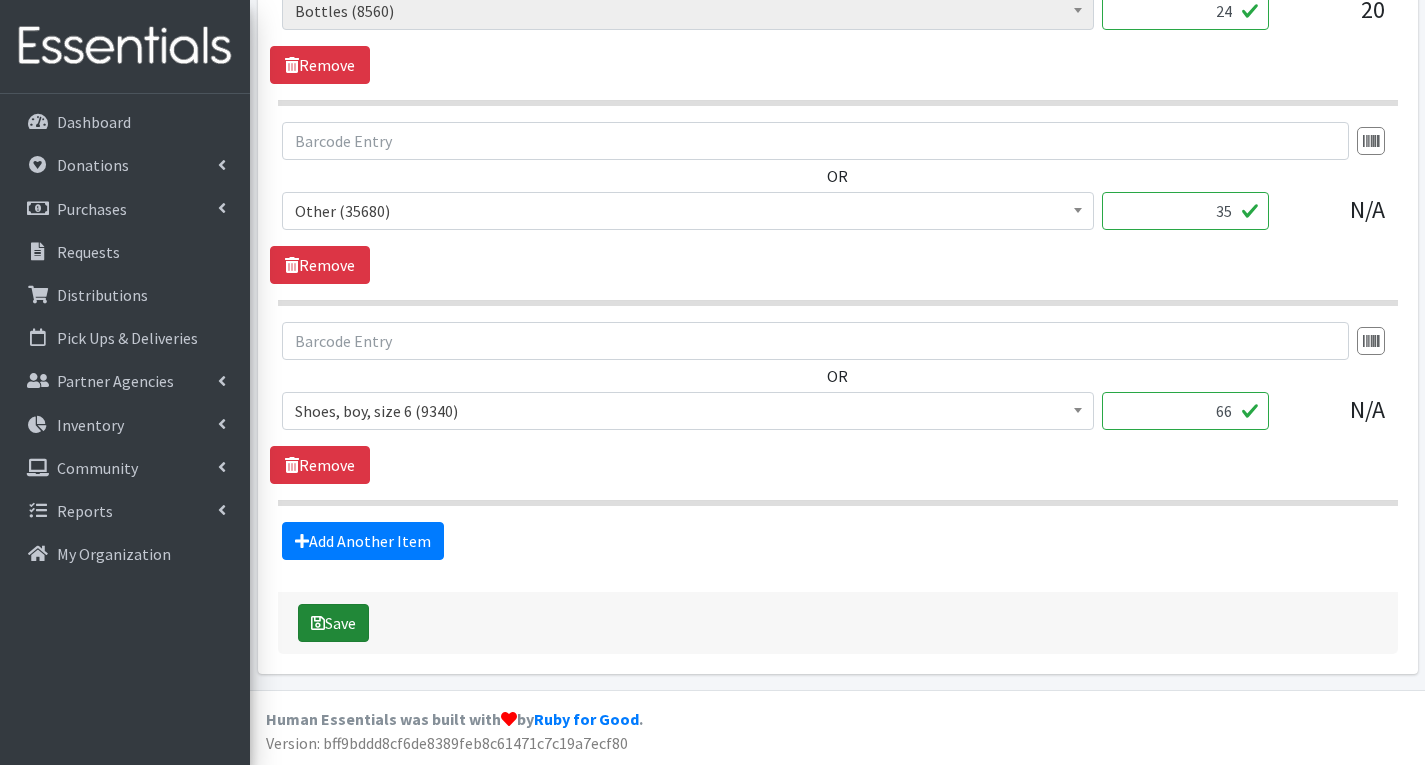 click on "Save" at bounding box center (333, 623) 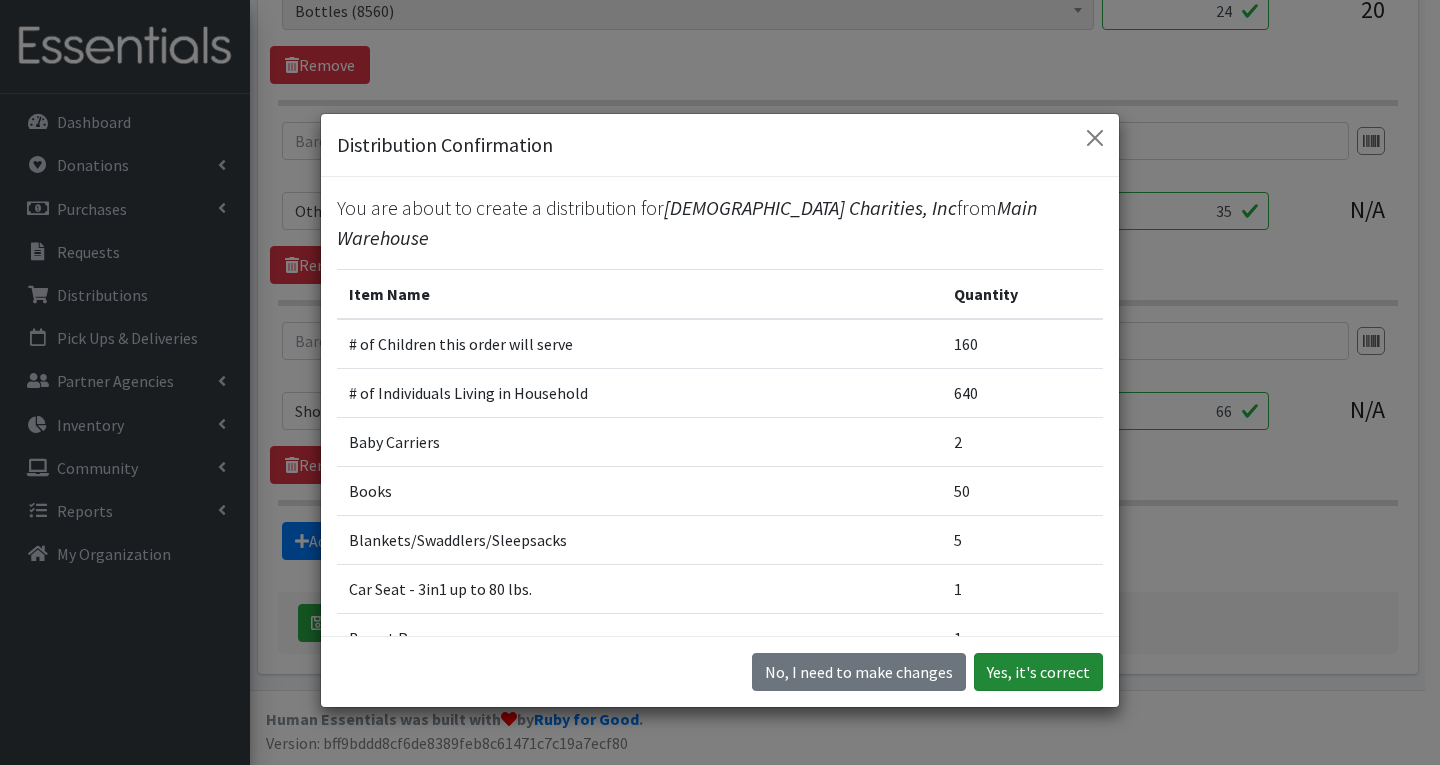 click on "Yes, it's correct" at bounding box center (1038, 672) 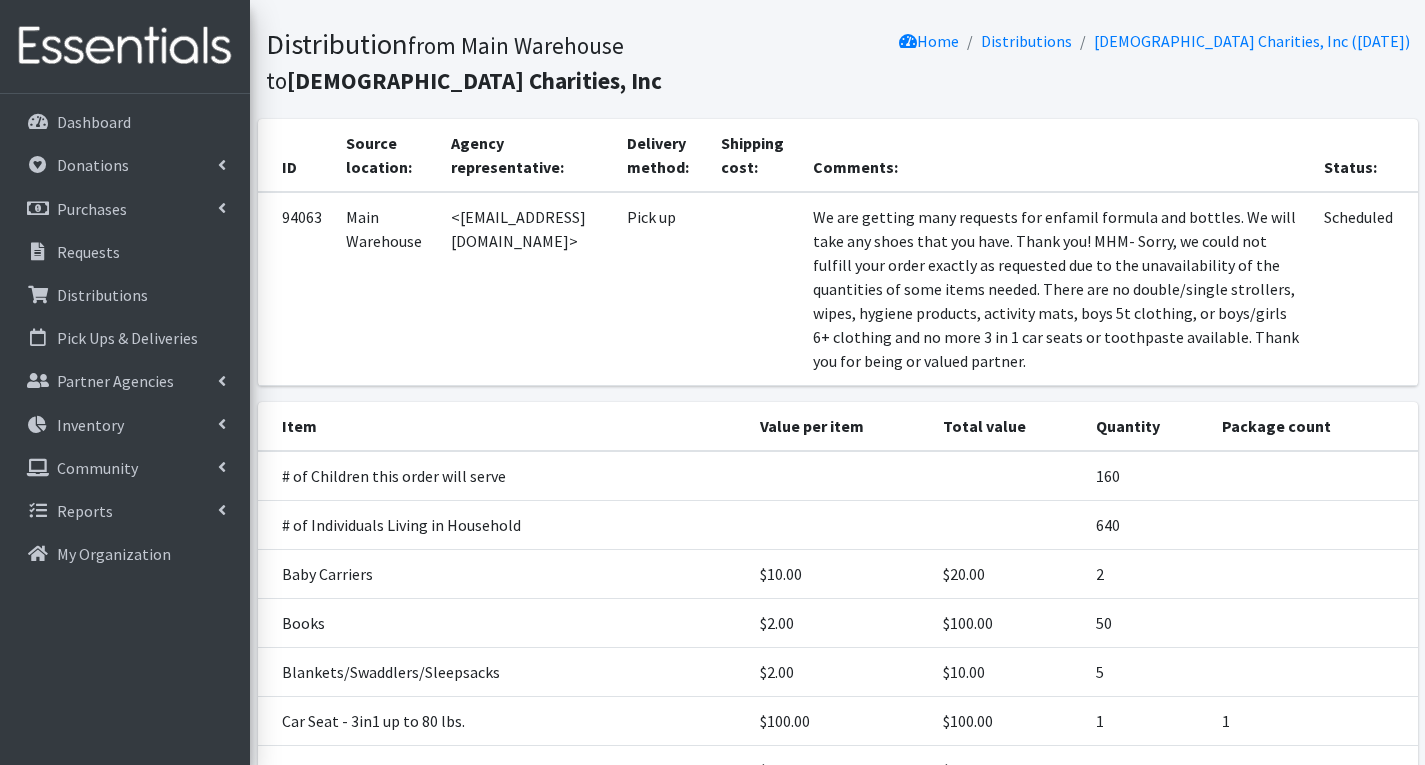 scroll, scrollTop: 0, scrollLeft: 0, axis: both 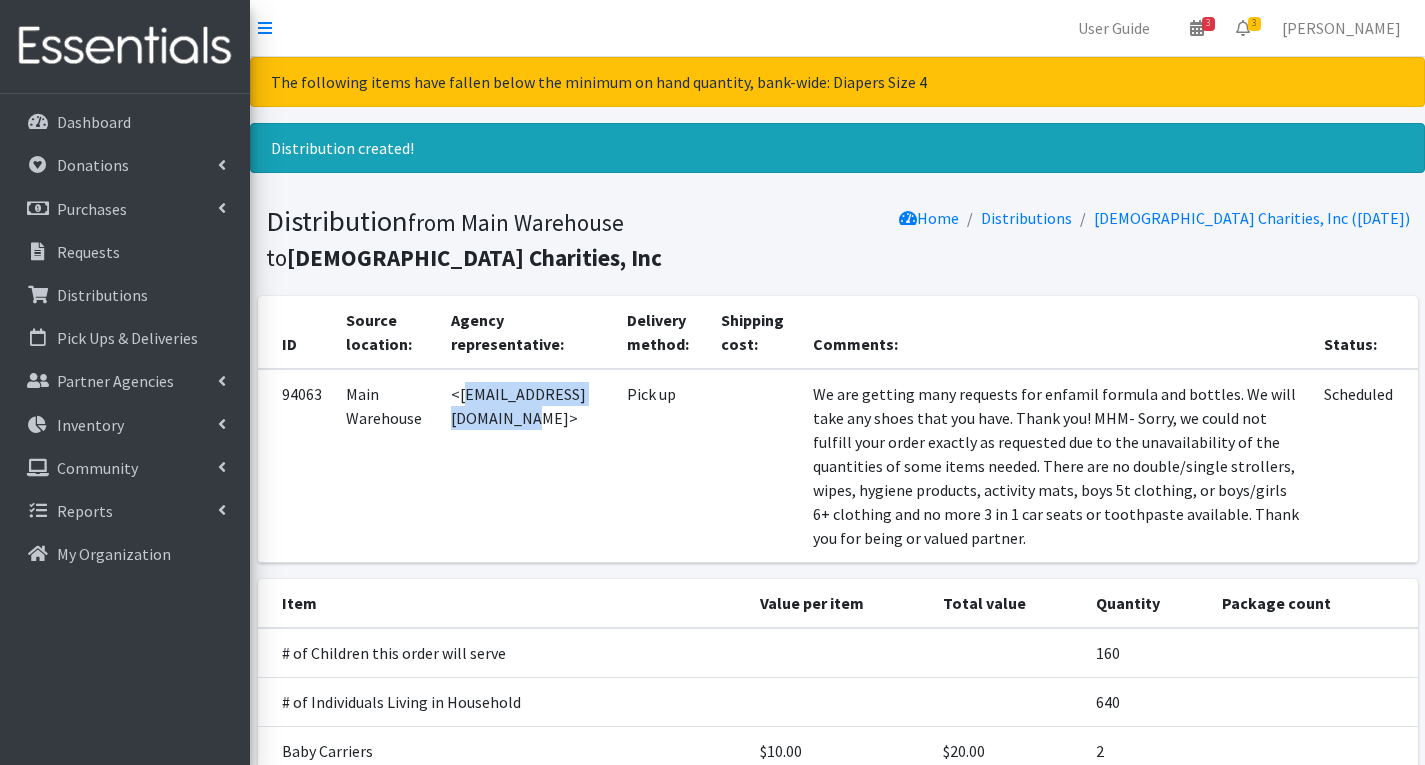 drag, startPoint x: 456, startPoint y: 400, endPoint x: 610, endPoint y: 418, distance: 155.04839 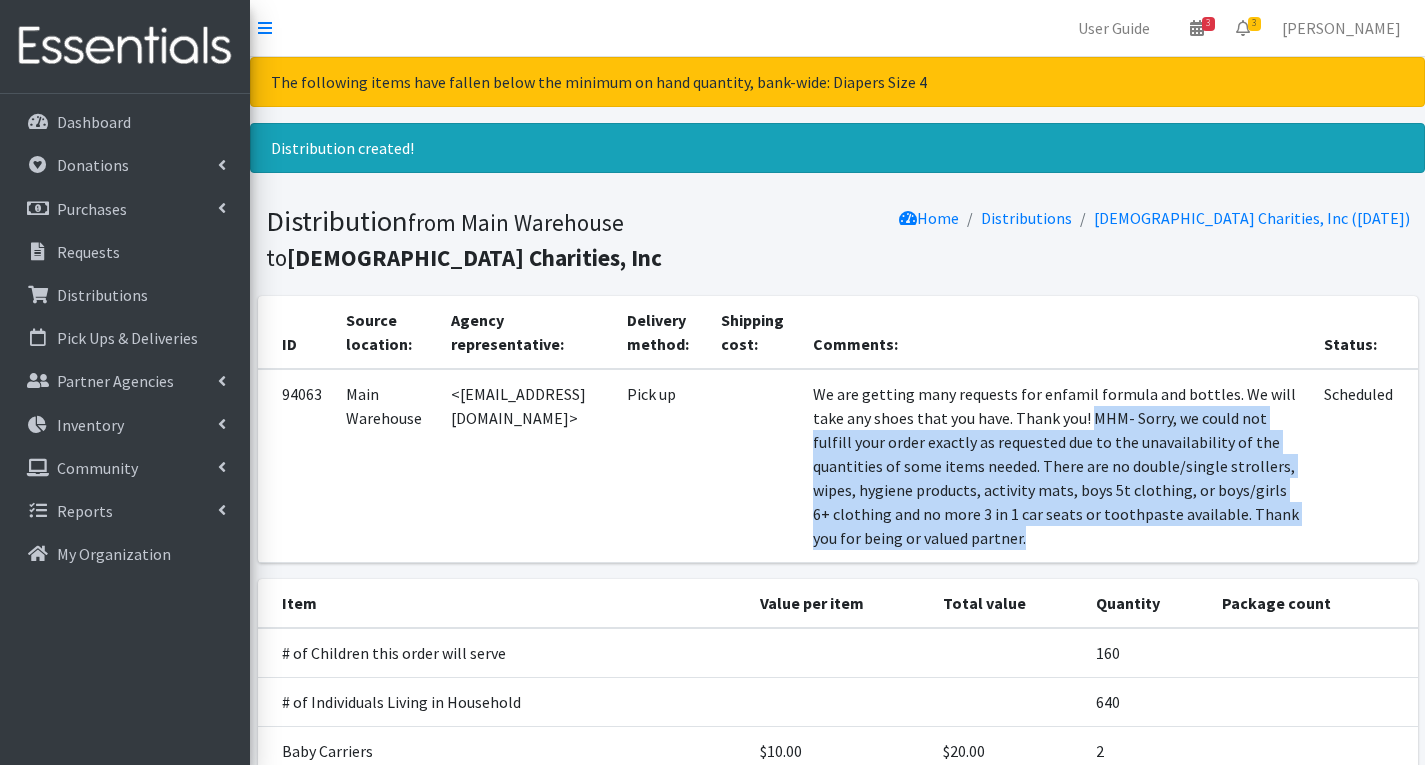 drag, startPoint x: 1151, startPoint y: 422, endPoint x: 1224, endPoint y: 534, distance: 133.68994 